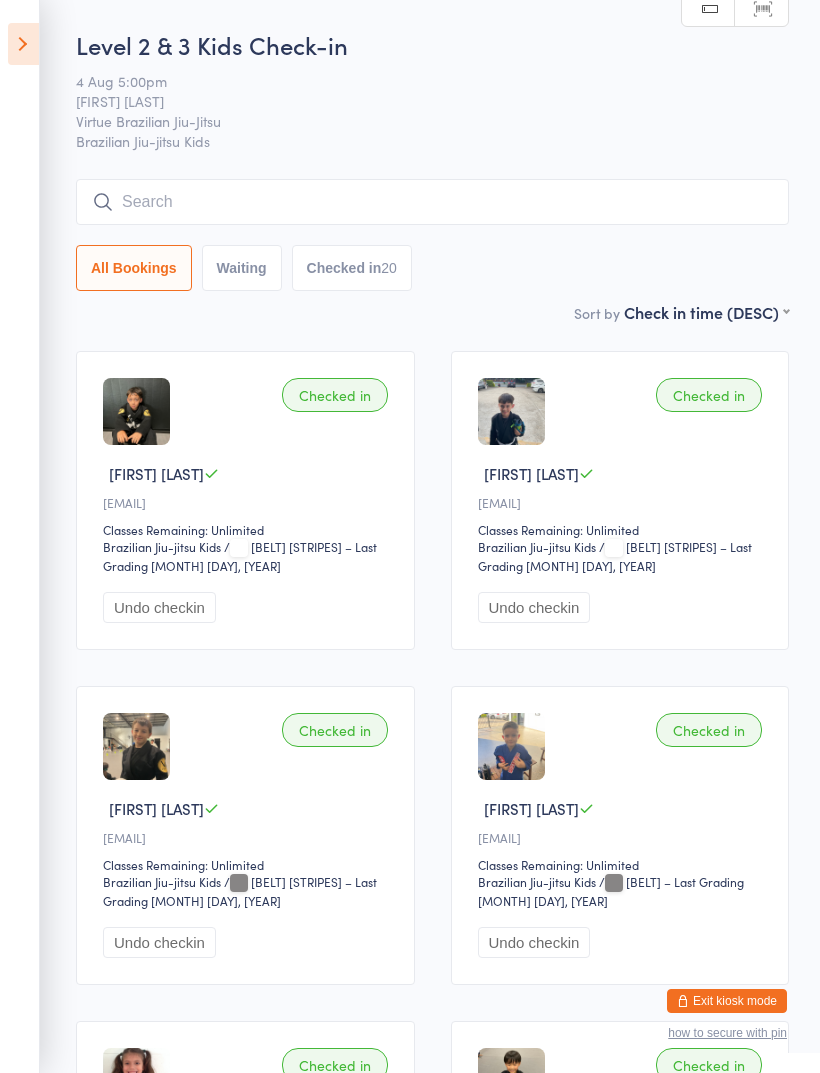 scroll, scrollTop: 211, scrollLeft: 0, axis: vertical 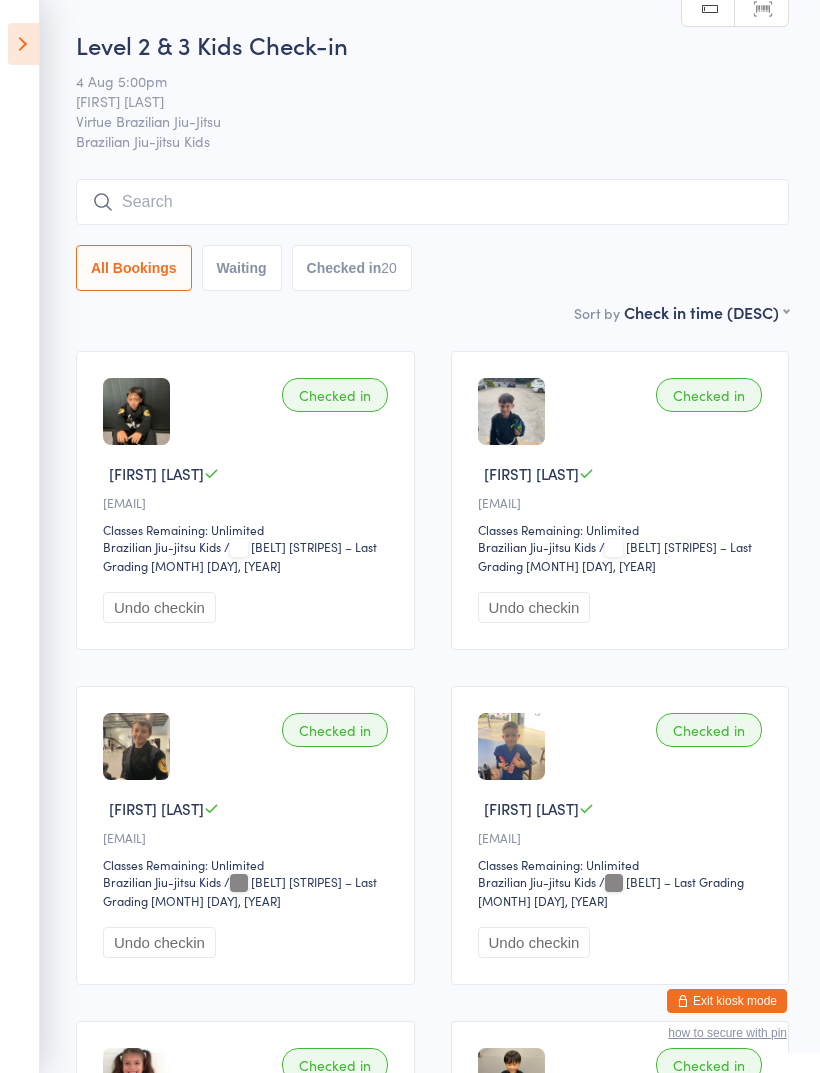 click at bounding box center (23, 44) 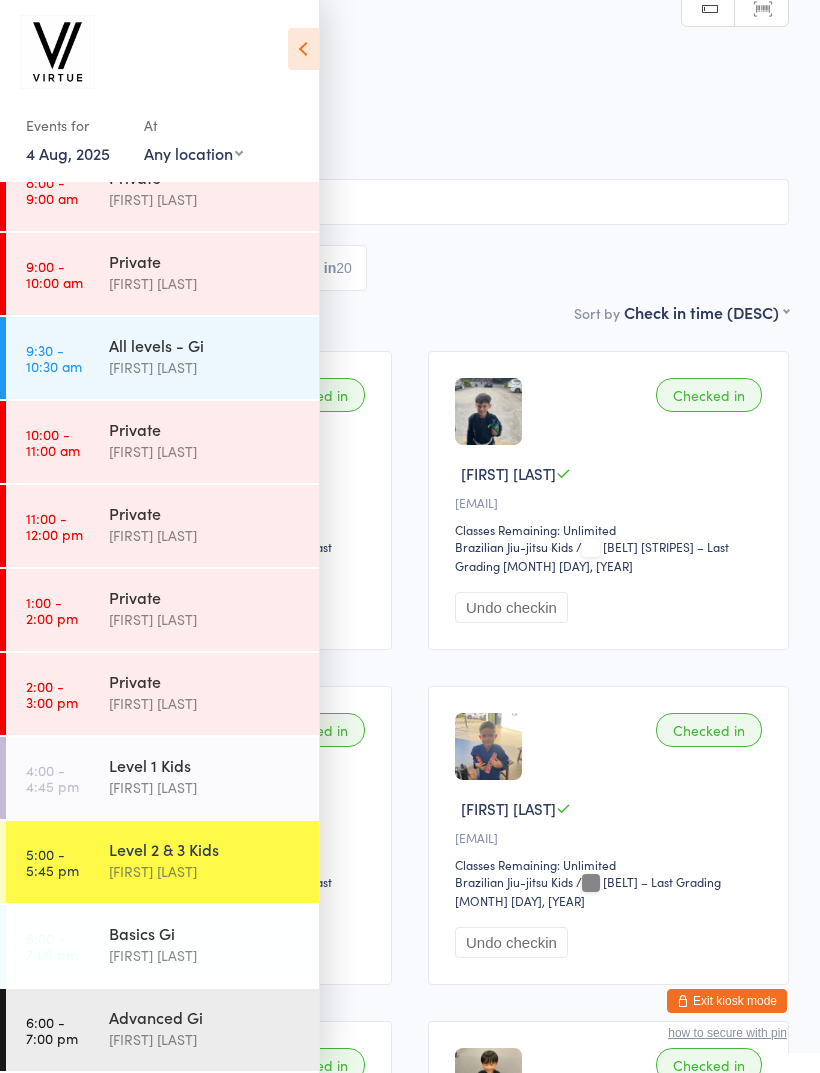 scroll, scrollTop: 285, scrollLeft: 0, axis: vertical 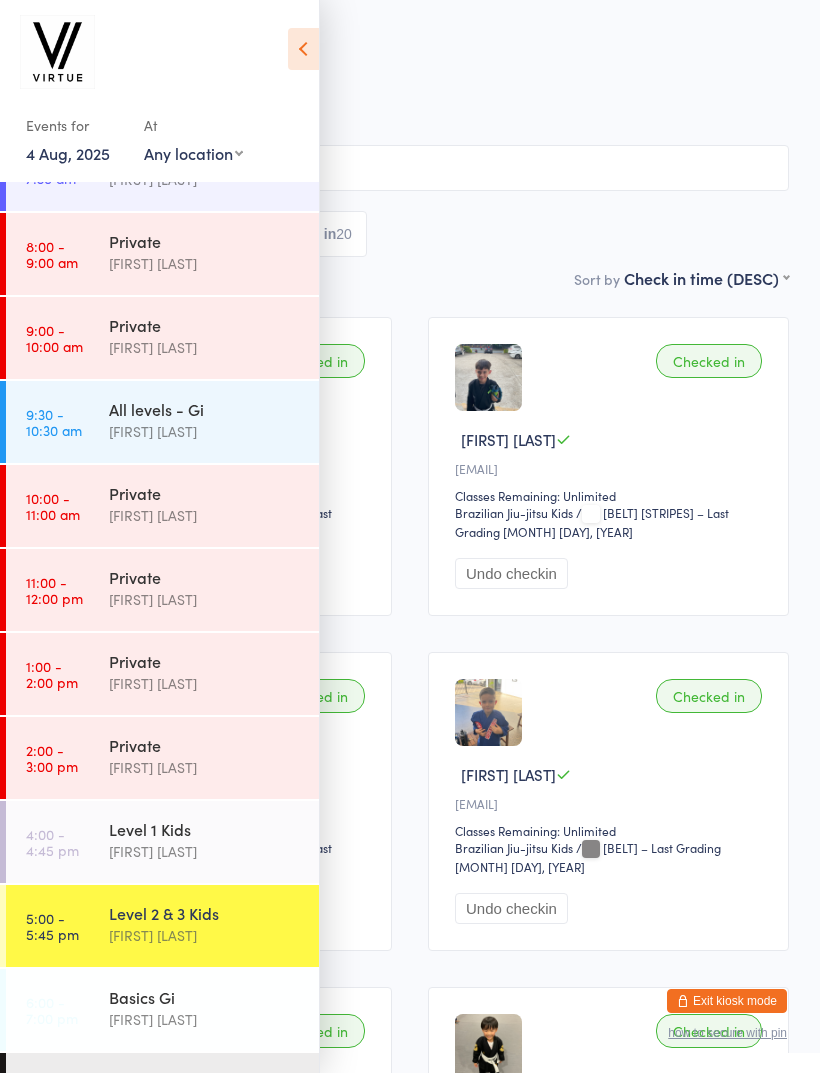 click at bounding box center [303, 49] 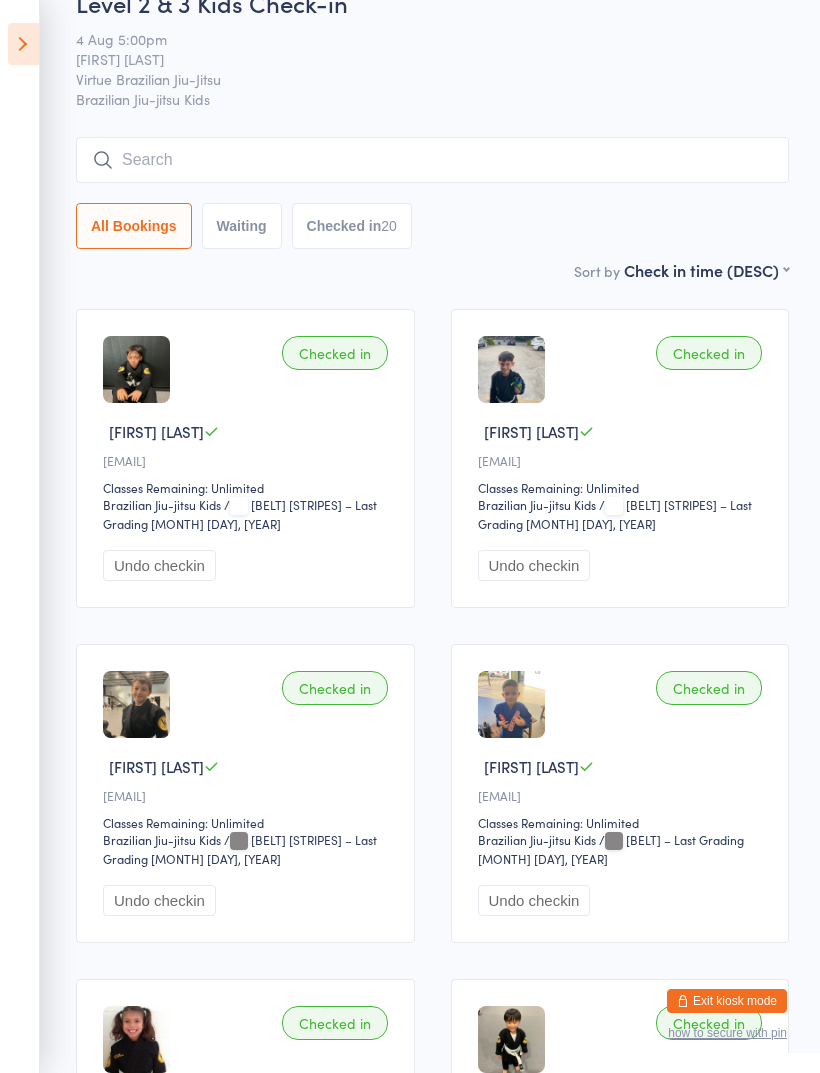 scroll, scrollTop: 0, scrollLeft: 0, axis: both 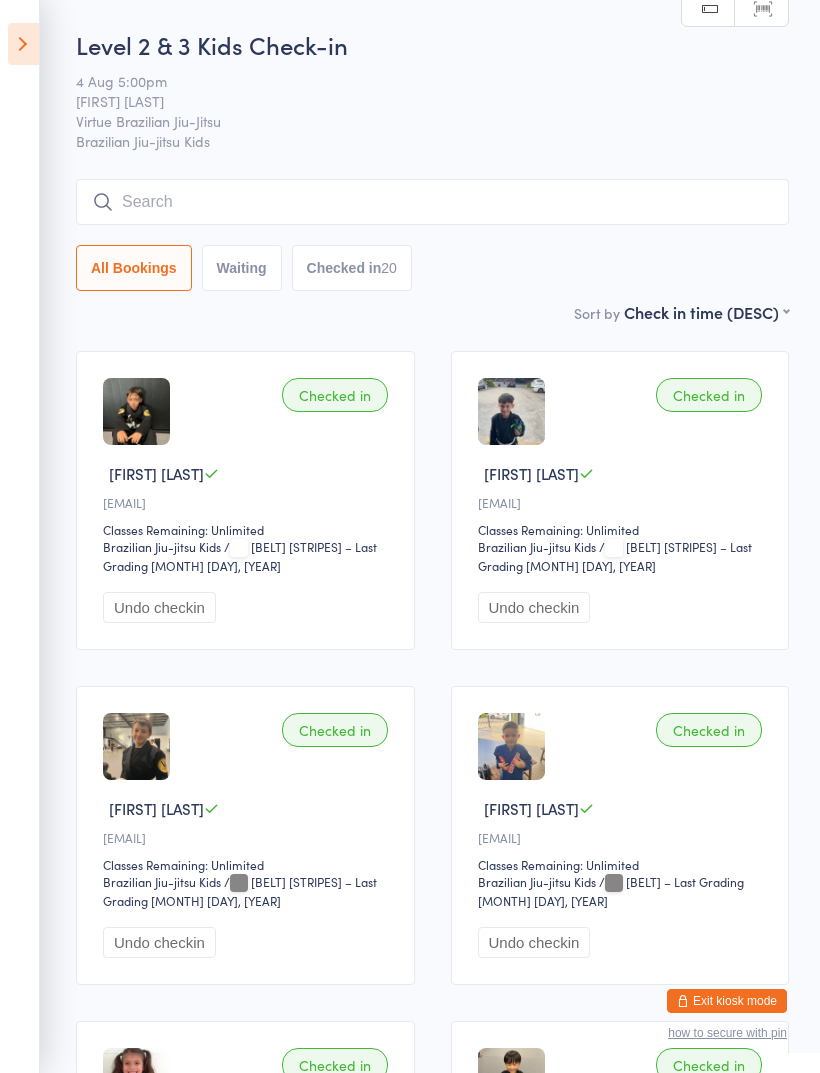 click at bounding box center (23, 44) 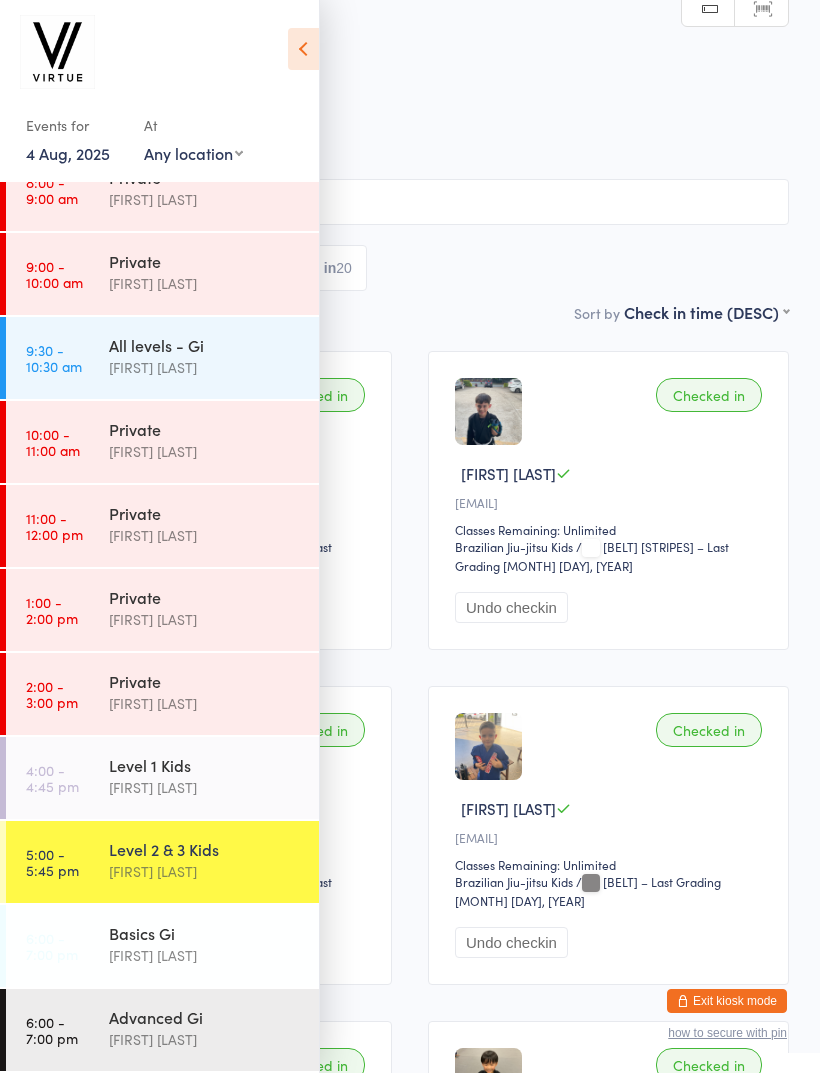 scroll, scrollTop: 285, scrollLeft: 0, axis: vertical 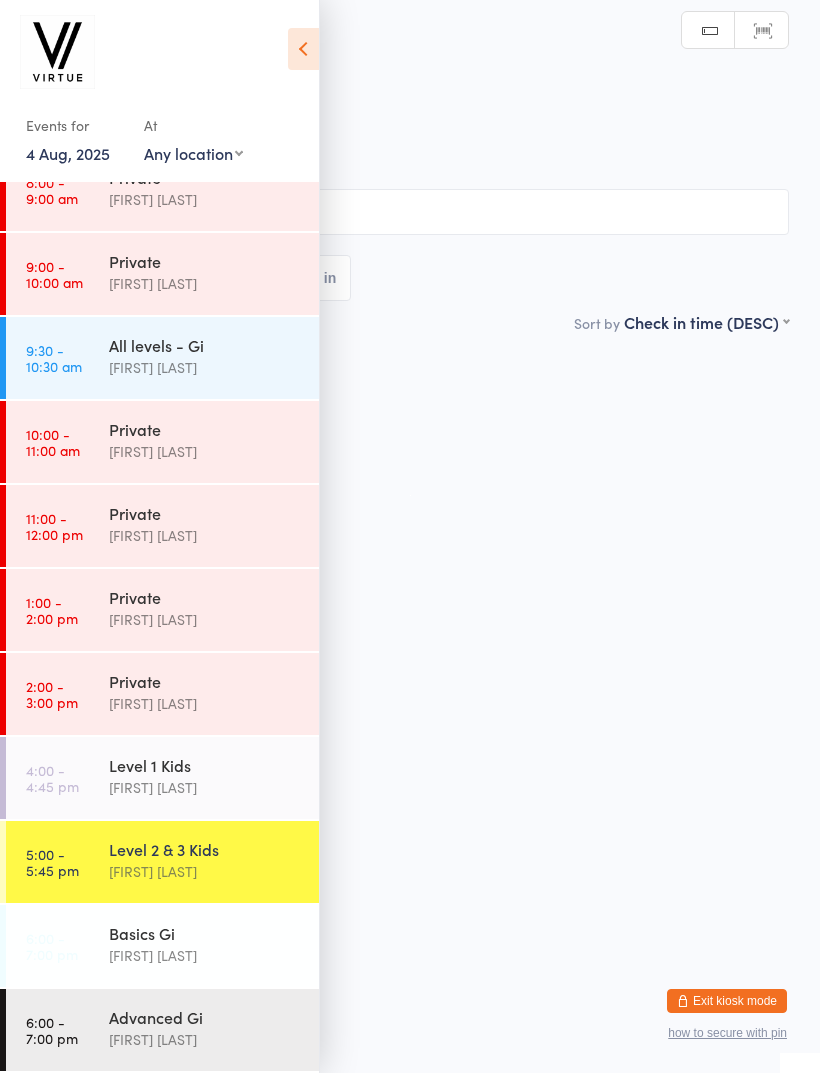 click at bounding box center (303, 49) 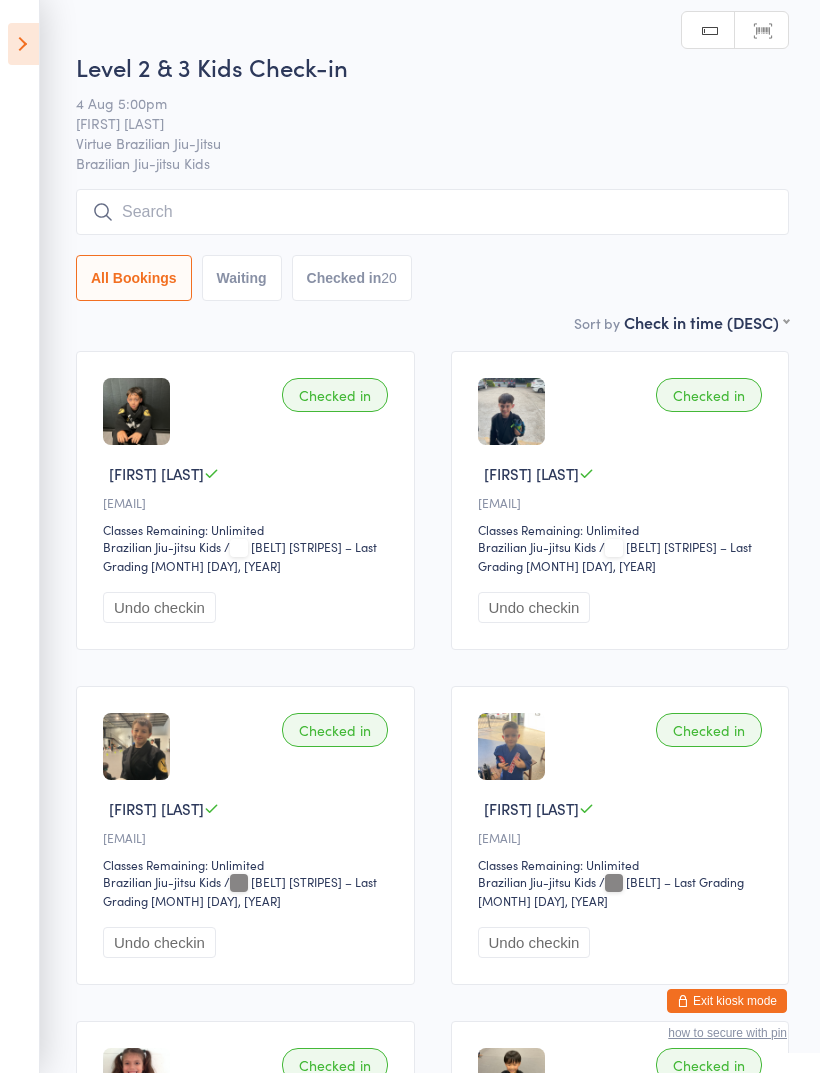 click at bounding box center (23, 44) 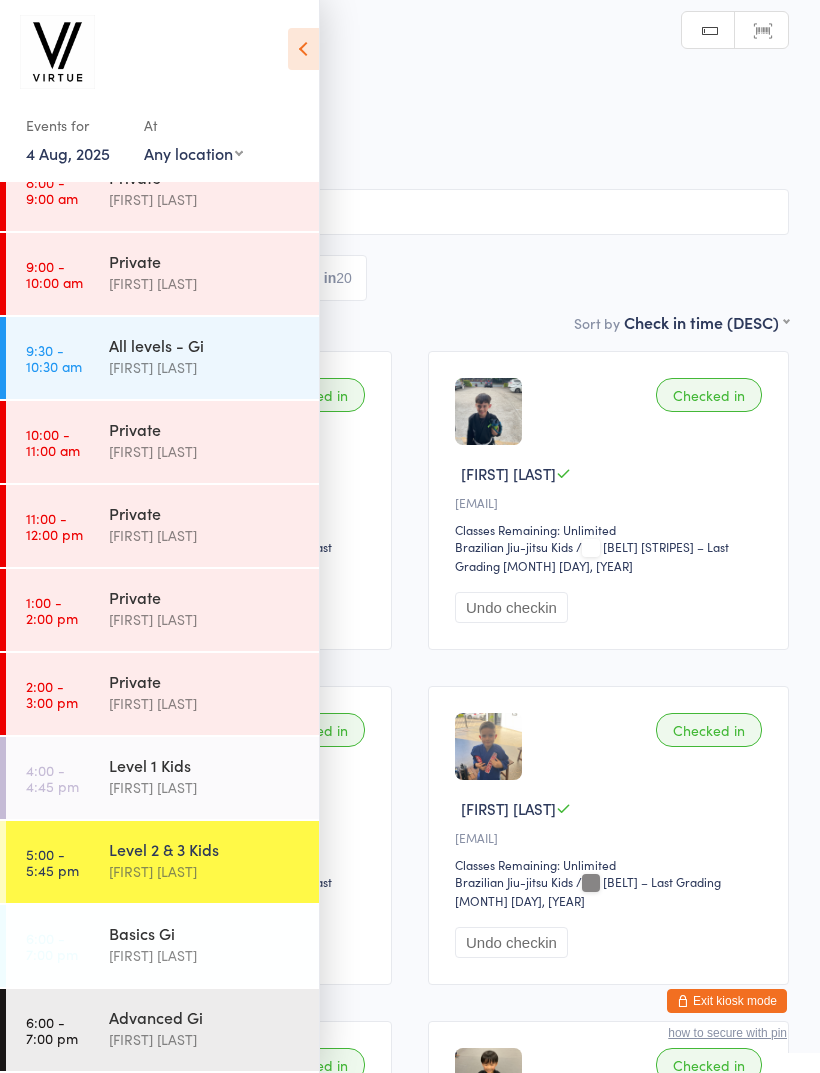 click on "6:00 - 7:00 pm" at bounding box center (52, 946) 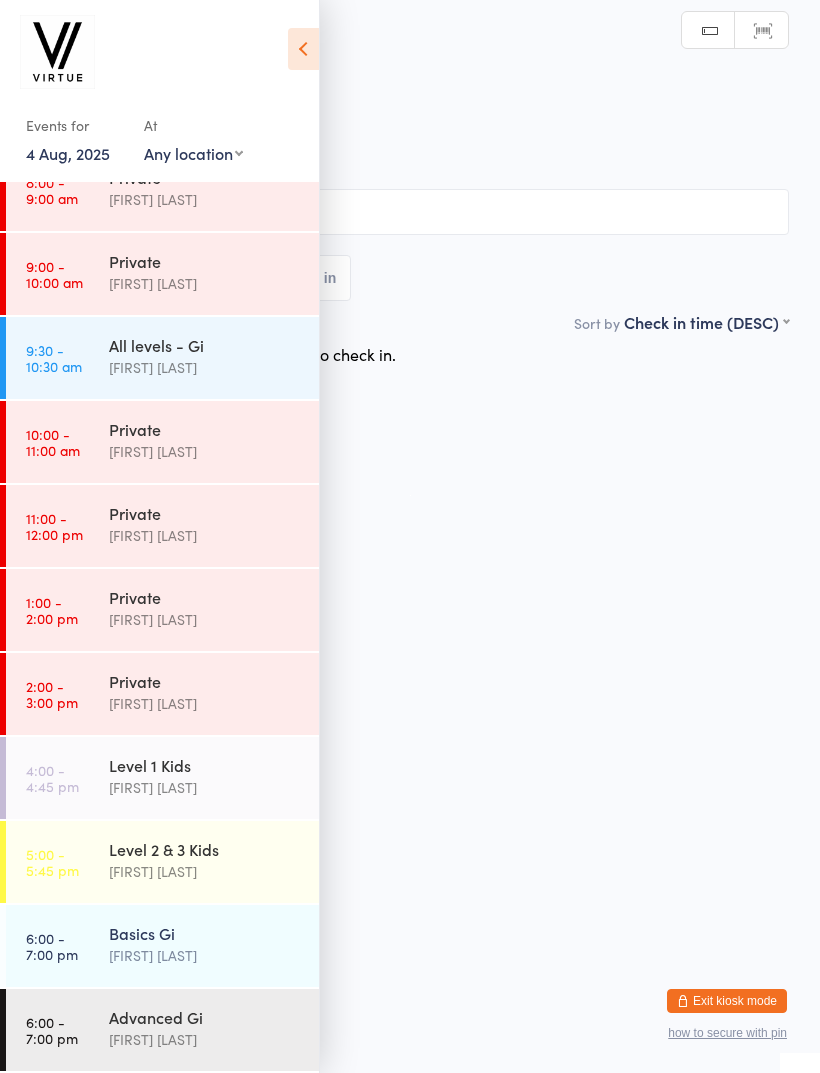 click on "6:00 - 7:00 pm" at bounding box center [52, 1030] 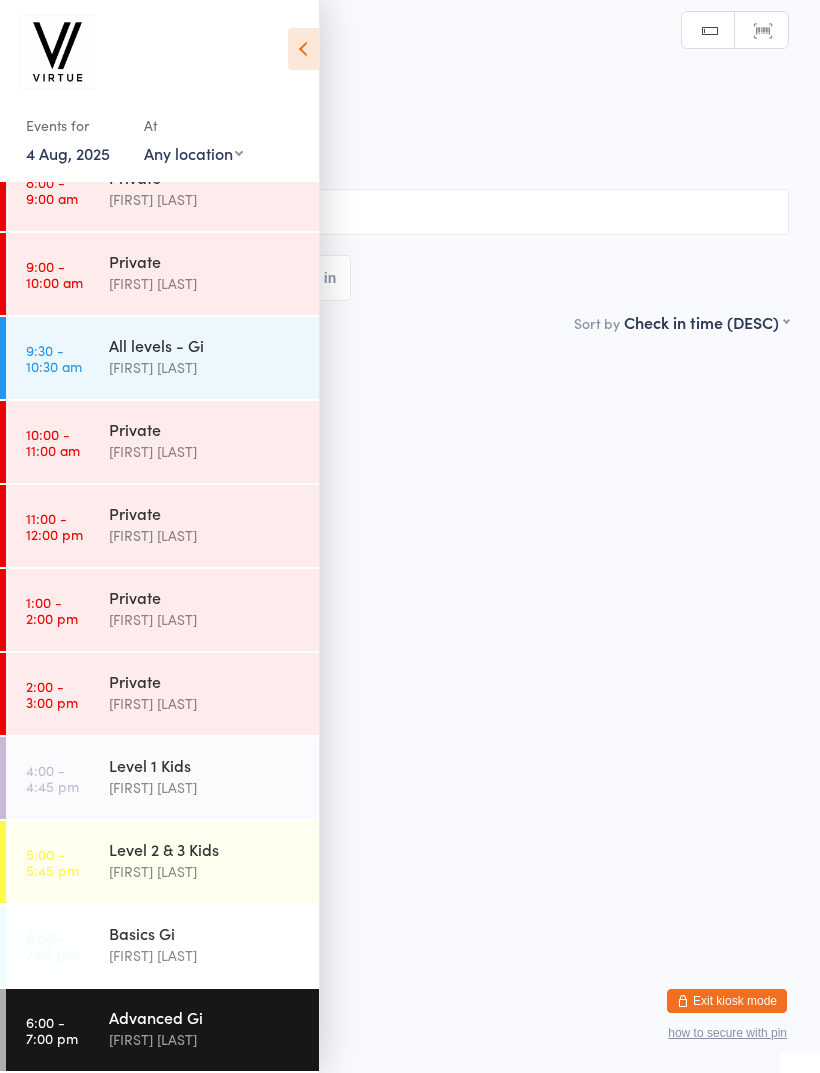 click on "6:00 - 7:00 pm" at bounding box center (52, 946) 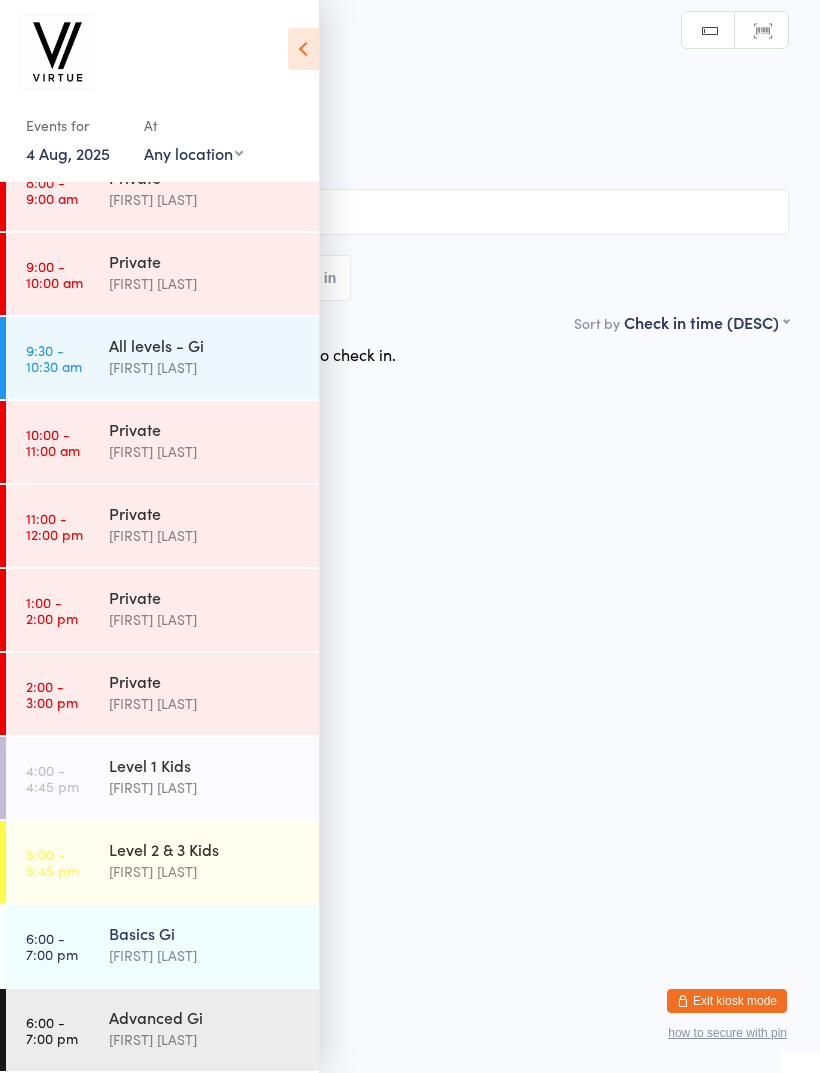 click on "Events for 4 Aug, 2025 D Aug, YYYY
August 2025
Sun Mon Tue Wed Thu Fri Sat
31
27
28
29
30
31
01
02
32
03
04
05
06
07
08
09
33
10
11
12
13
14
15
16
34
17
18
19
20
21
22
23
35
24
25
26
27
28
29
30" at bounding box center (159, 94) 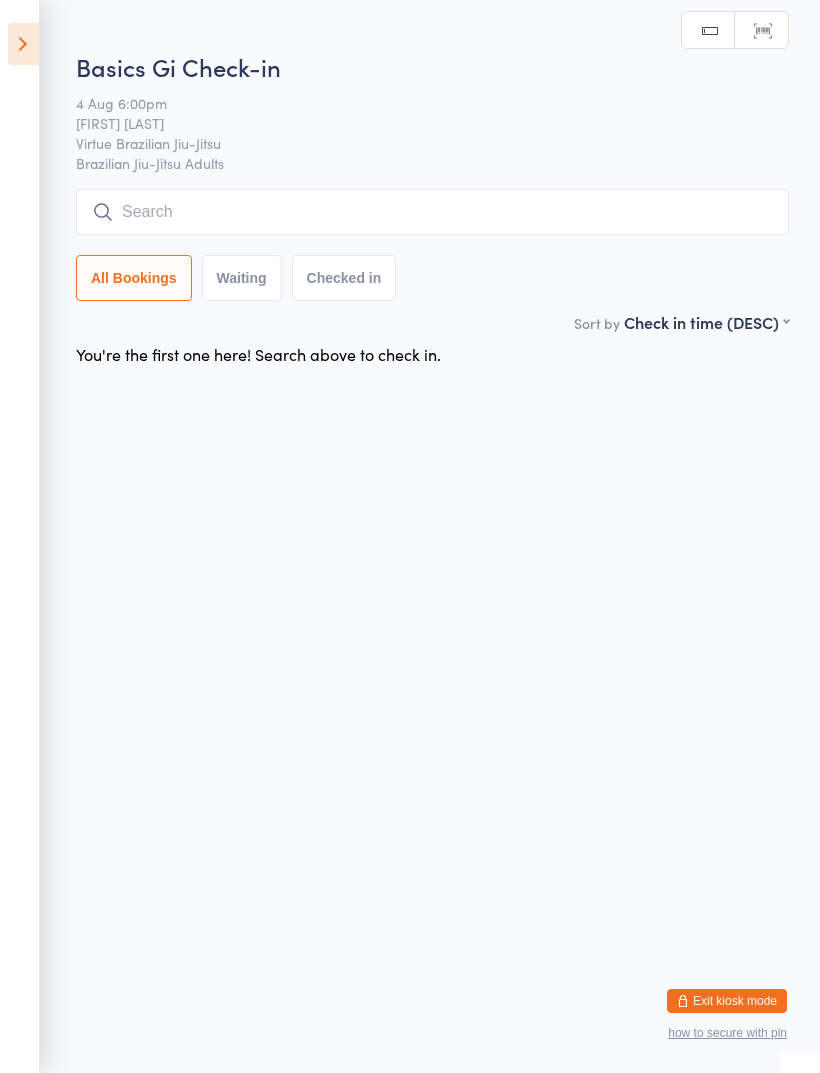 click at bounding box center [432, 212] 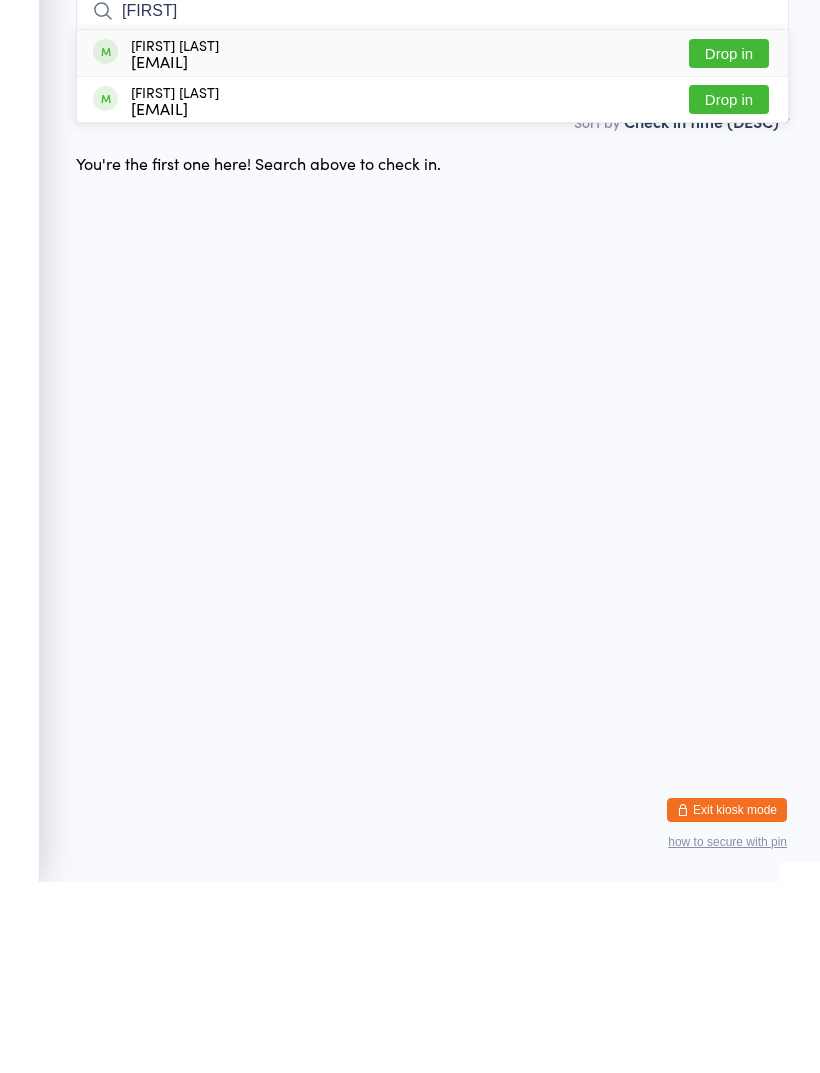 type on "Miri" 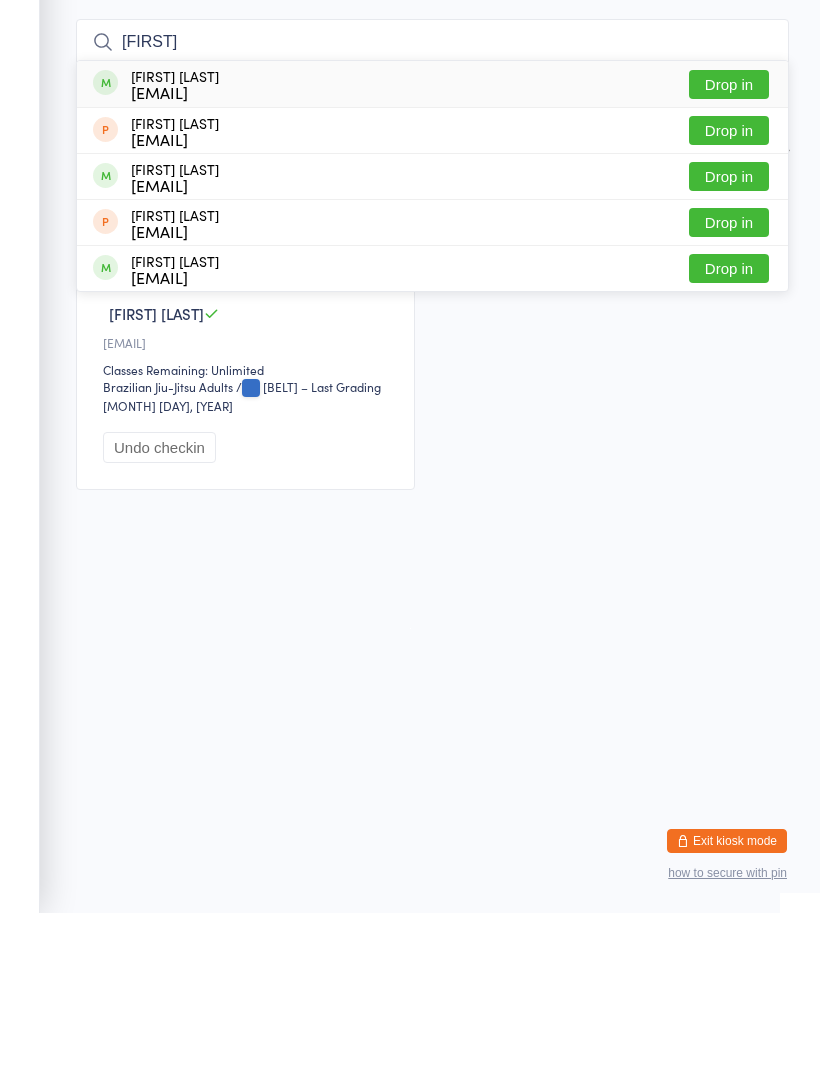 type on "Luis" 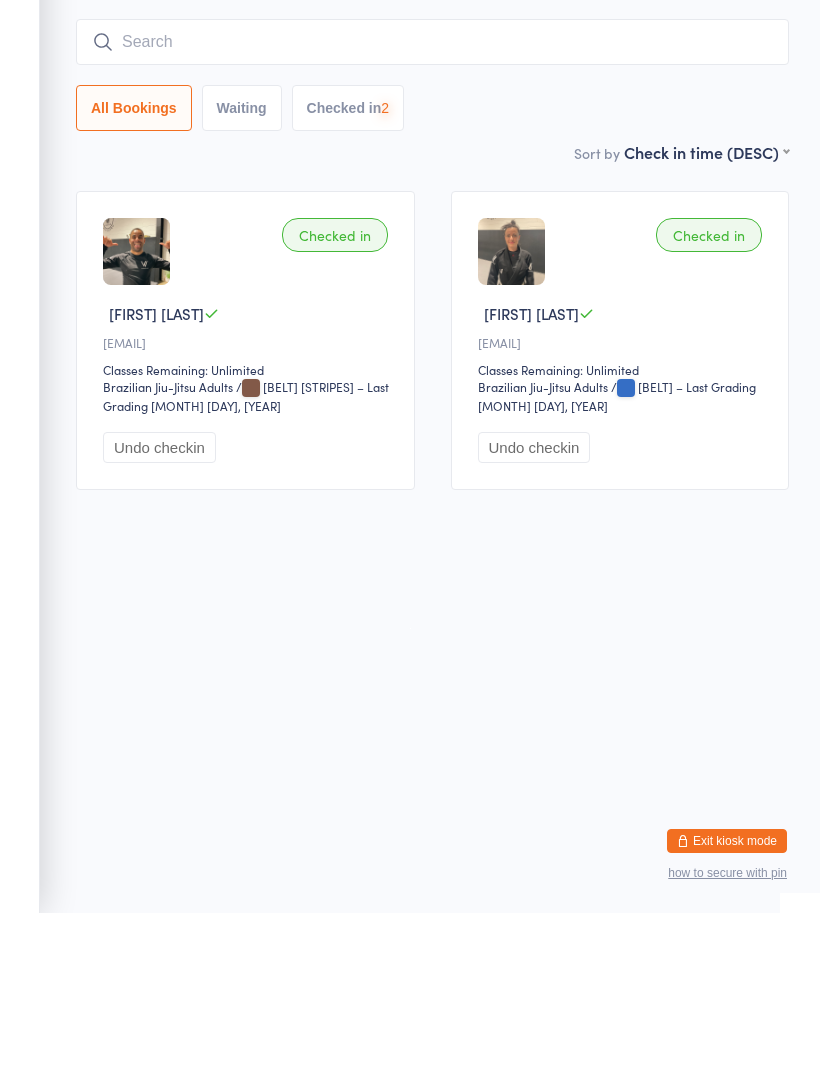 click at bounding box center (432, 202) 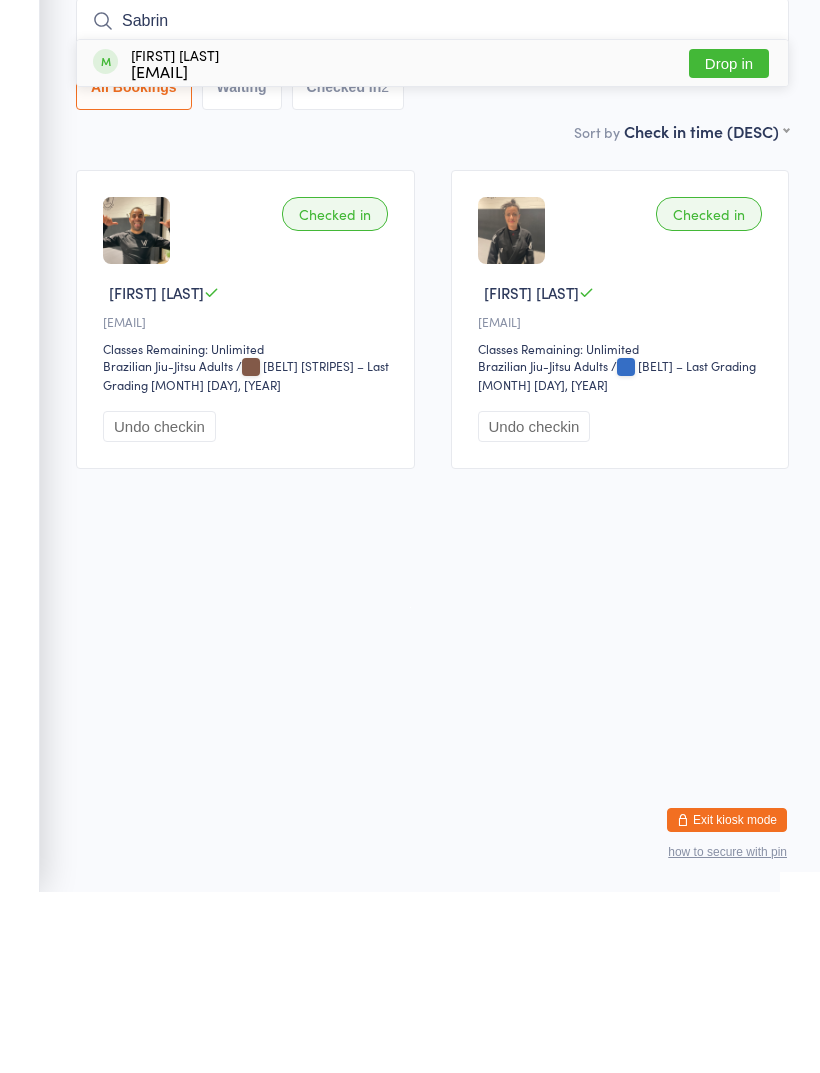 type on "Sabrin" 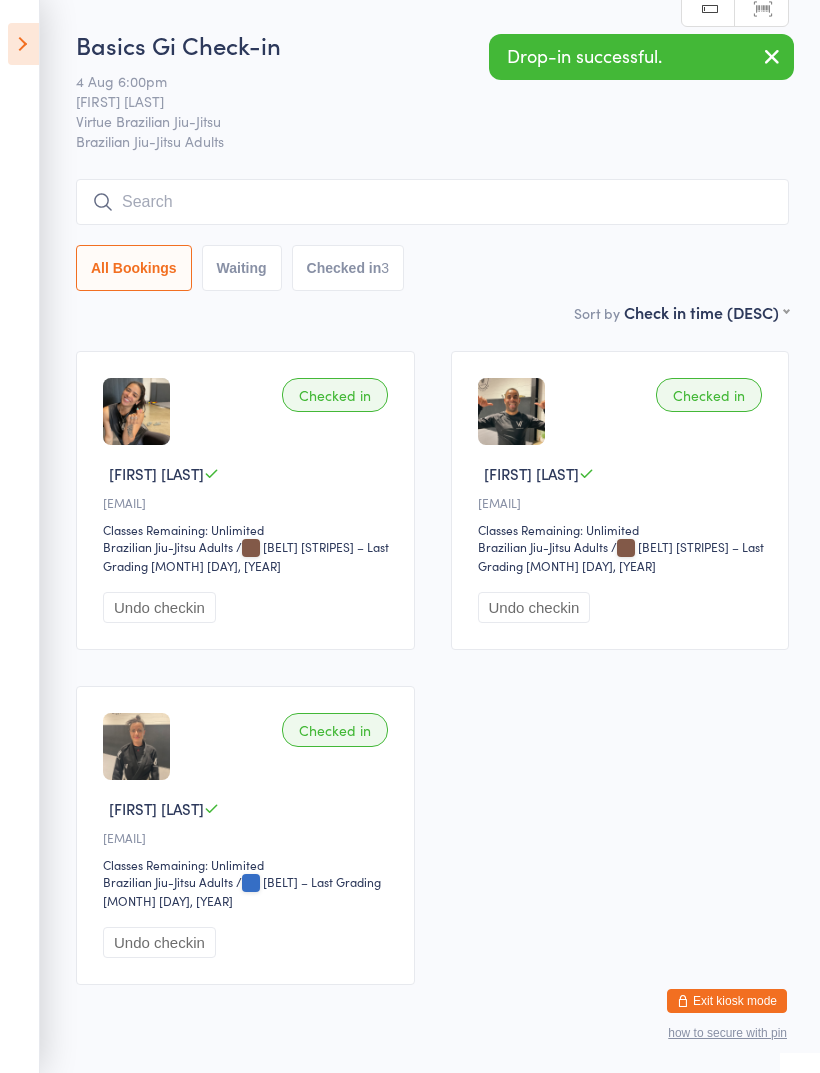 click at bounding box center [432, 202] 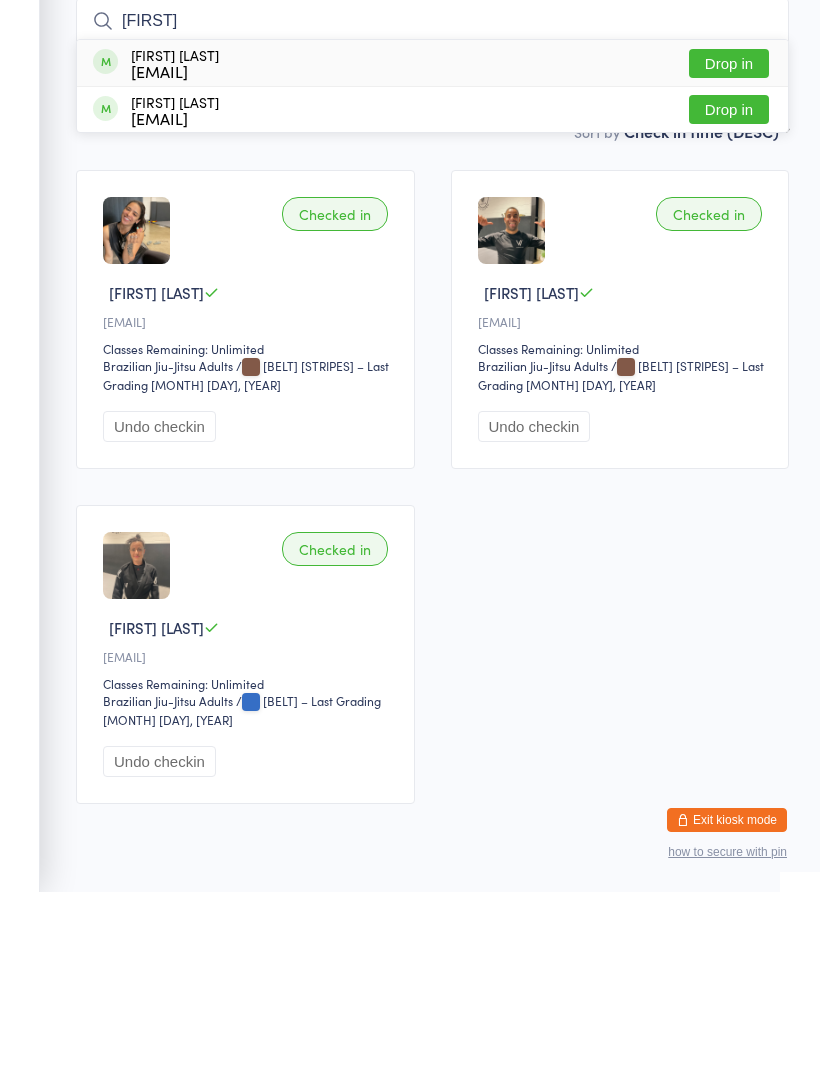 type on "Leandro" 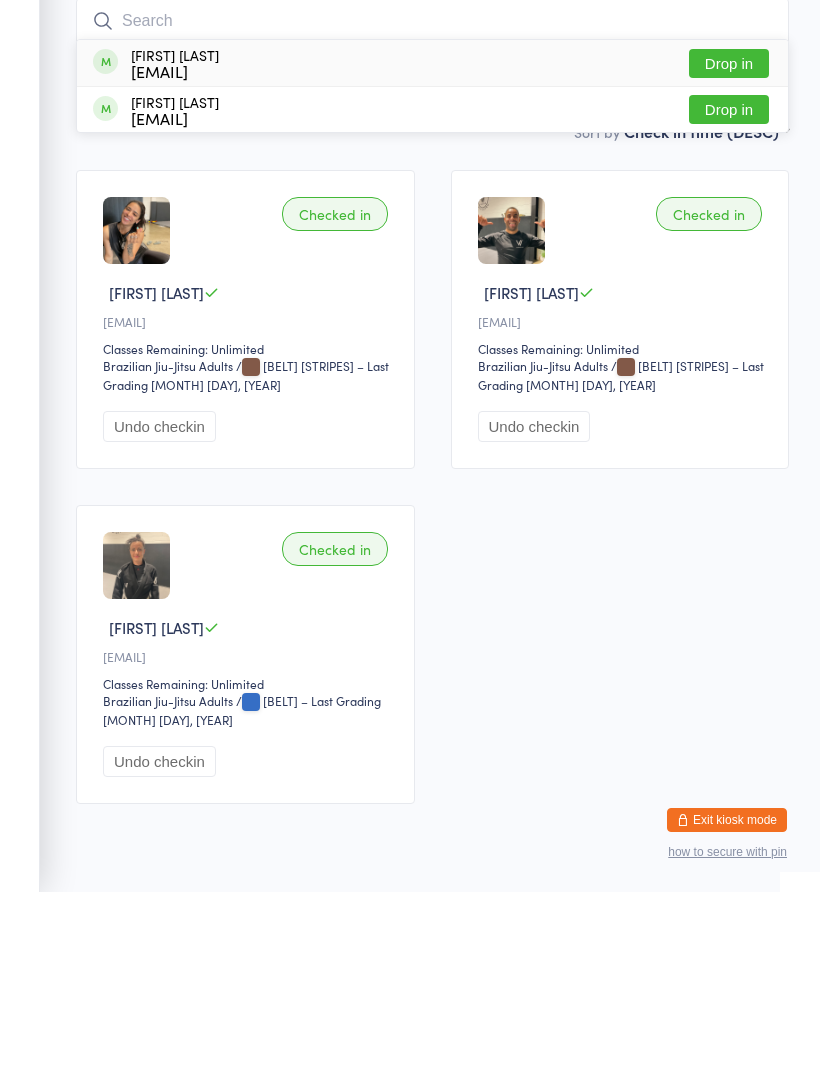 scroll, scrollTop: 76, scrollLeft: 0, axis: vertical 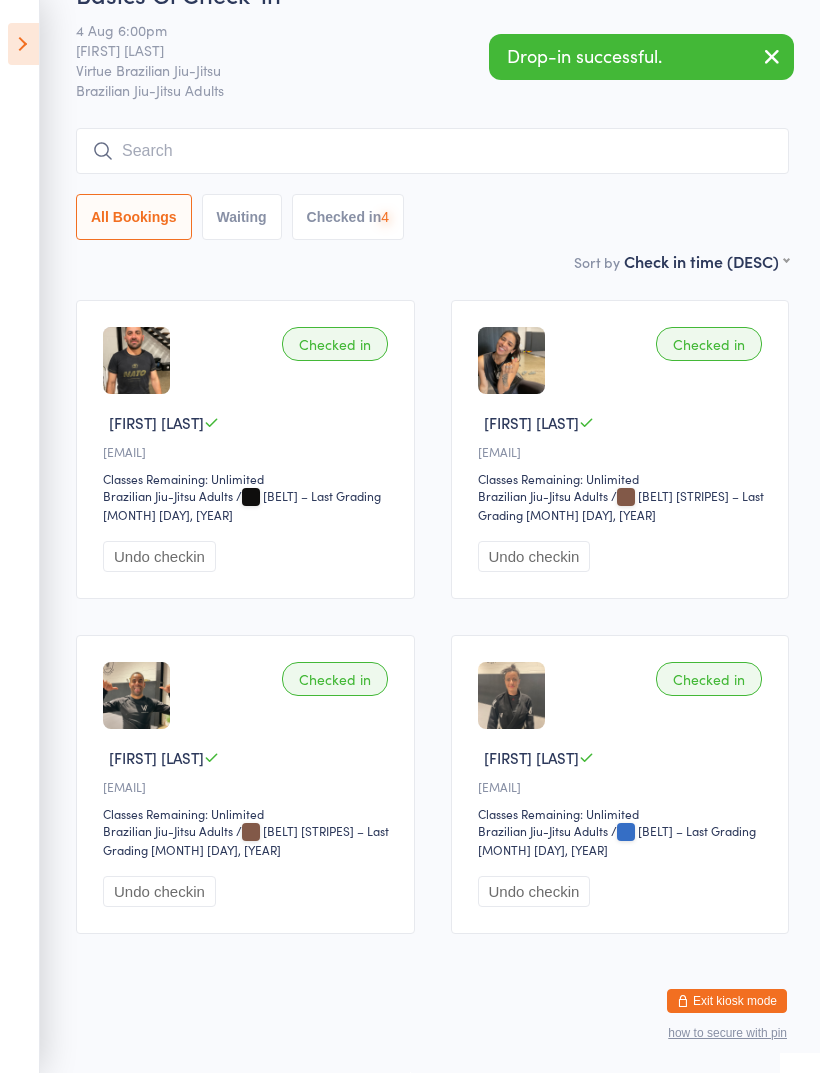 click at bounding box center (432, 151) 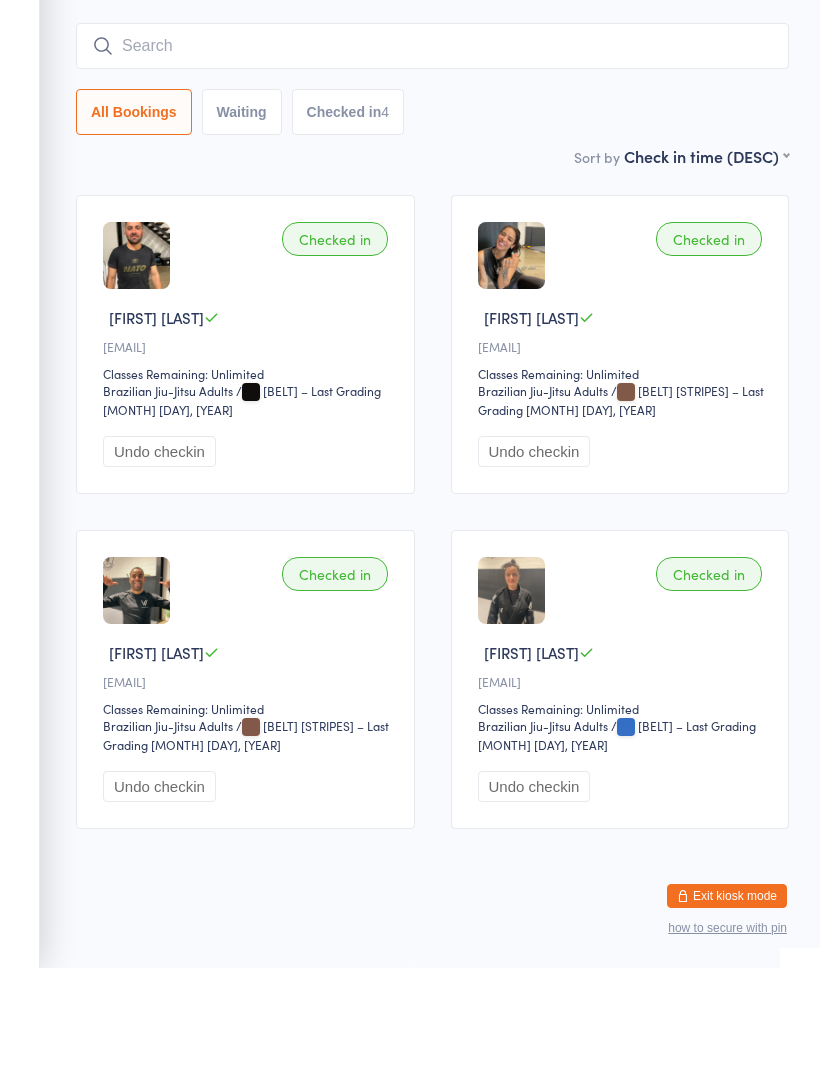 click at bounding box center (432, 151) 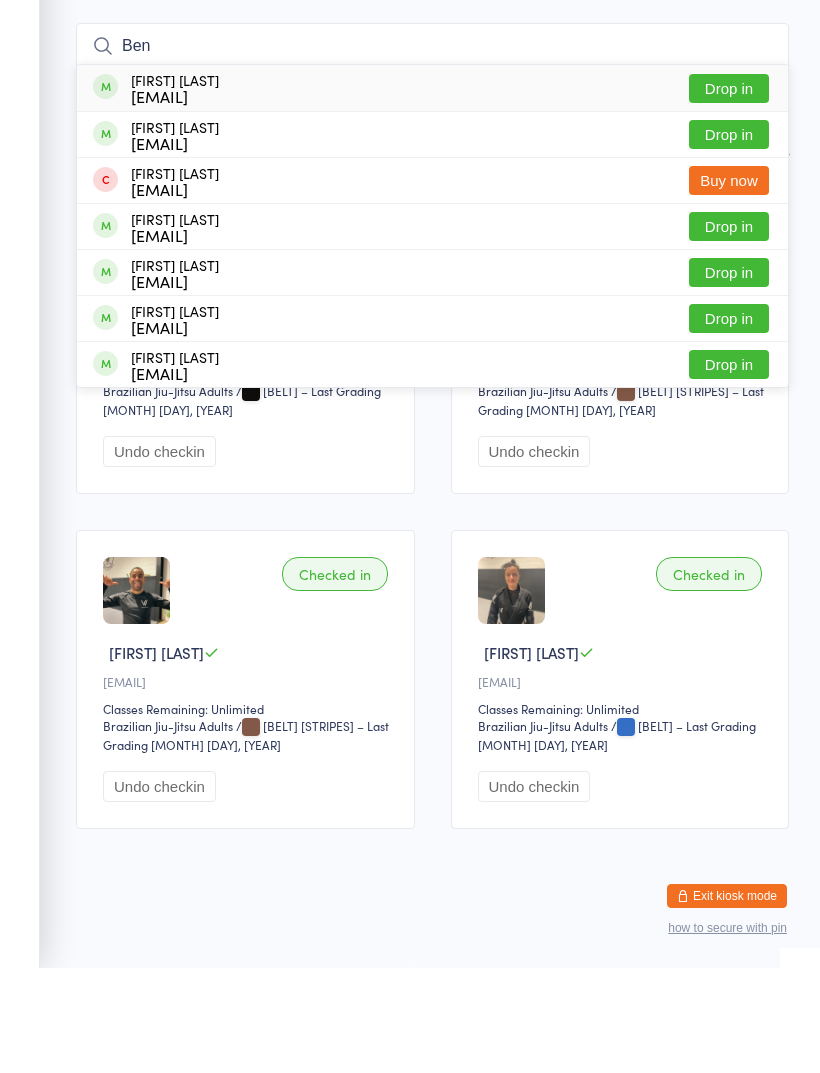 type on "Ben" 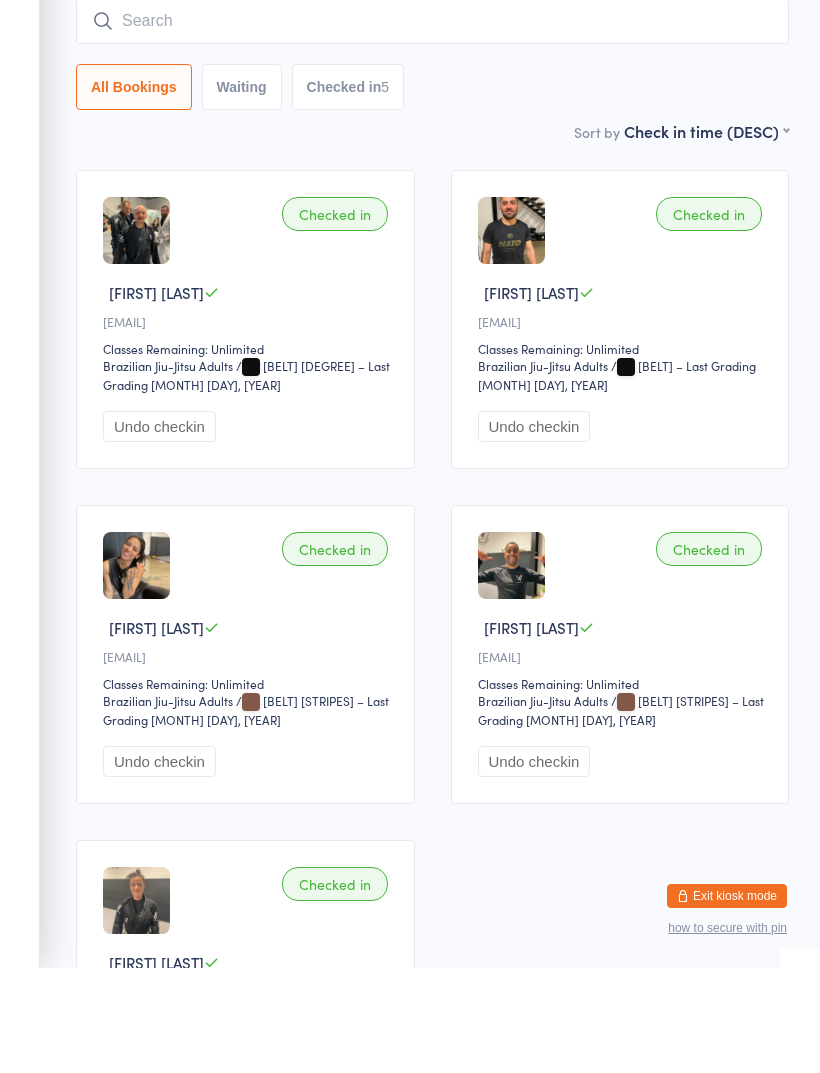 click at bounding box center (432, 126) 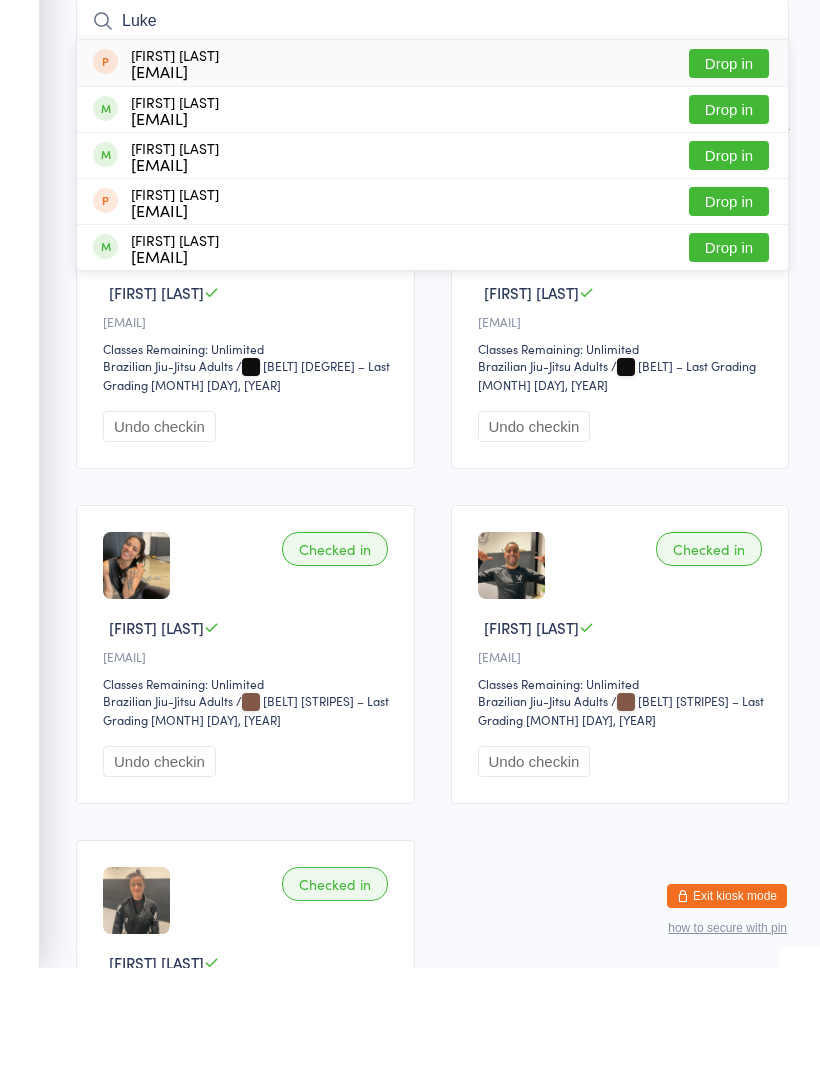 type on "Luke" 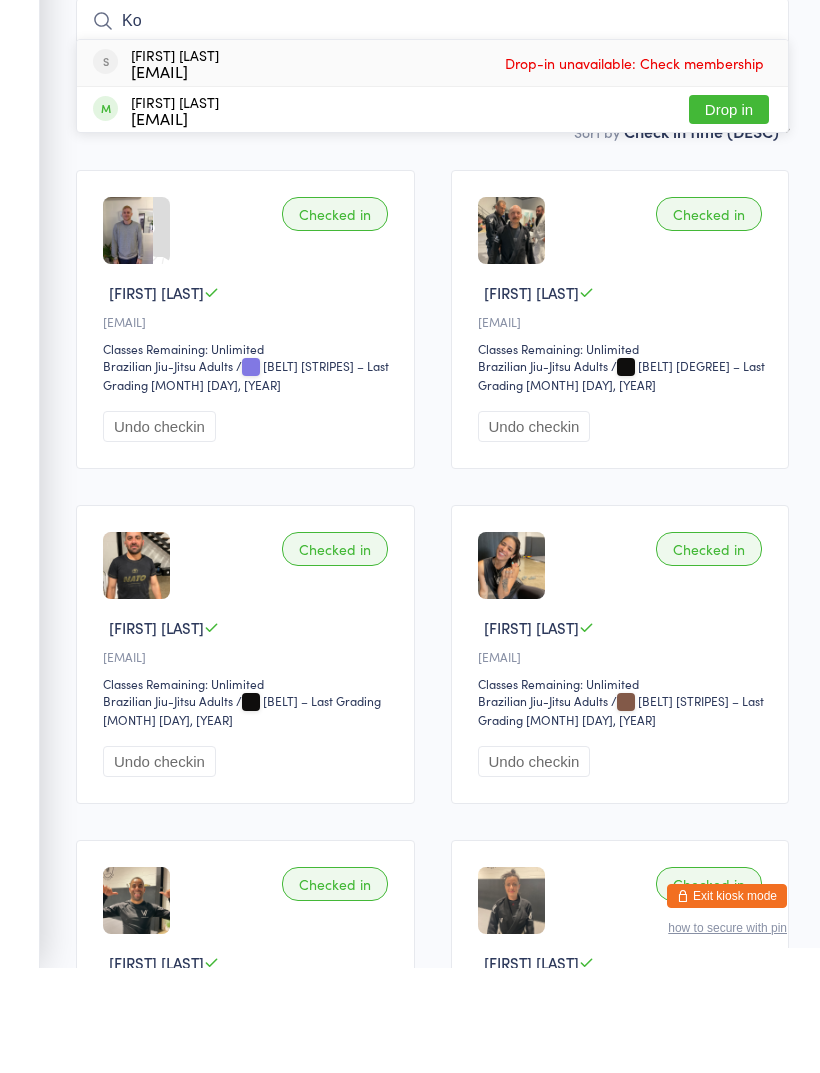 type on "K" 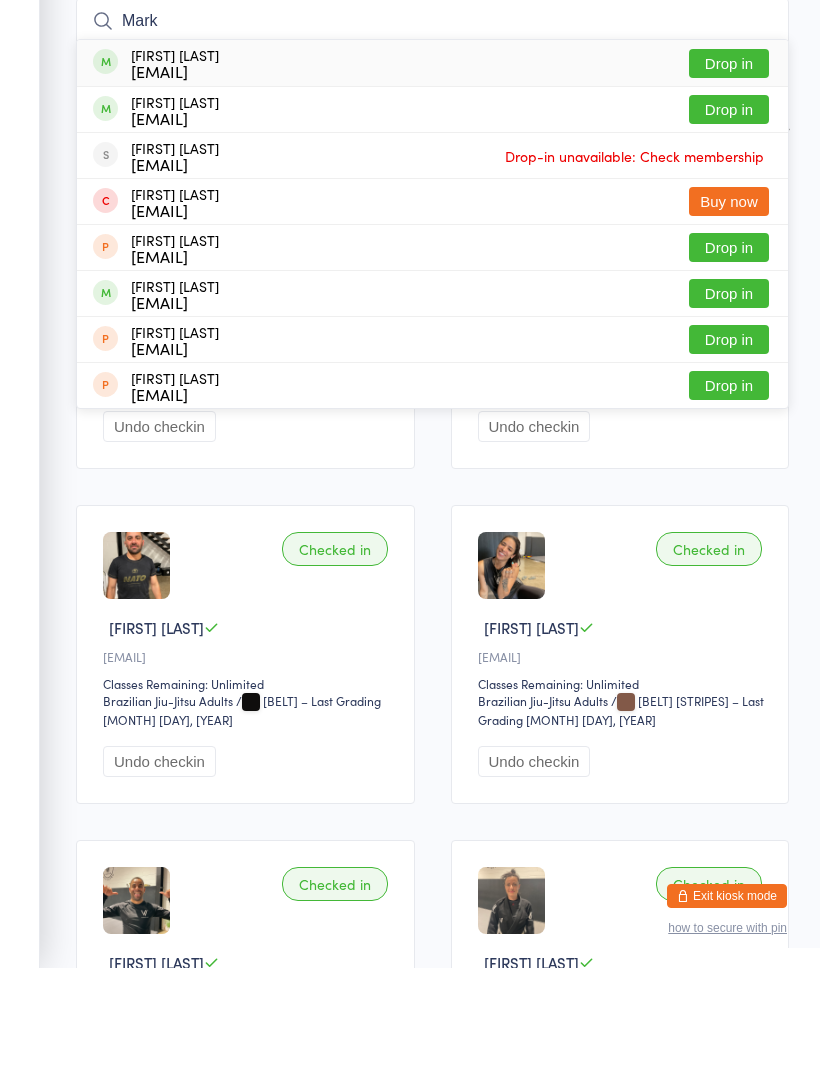 type on "Mark" 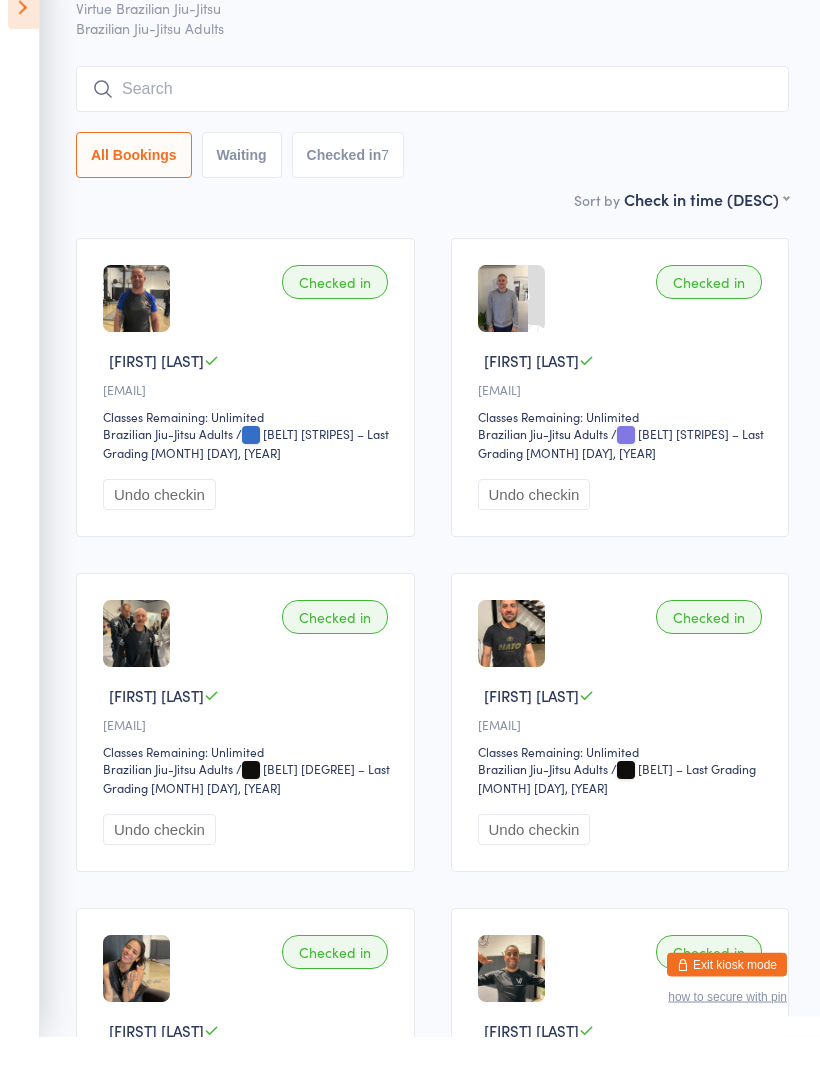 click at bounding box center (432, 126) 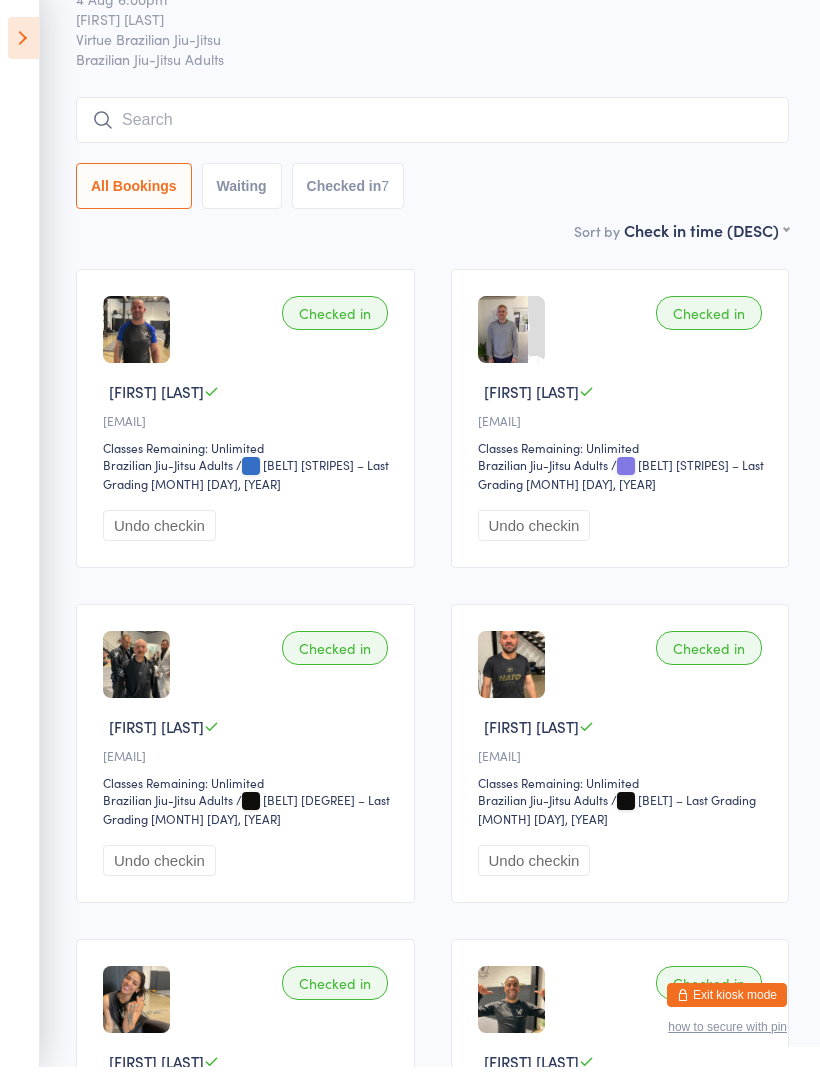 click at bounding box center [432, 126] 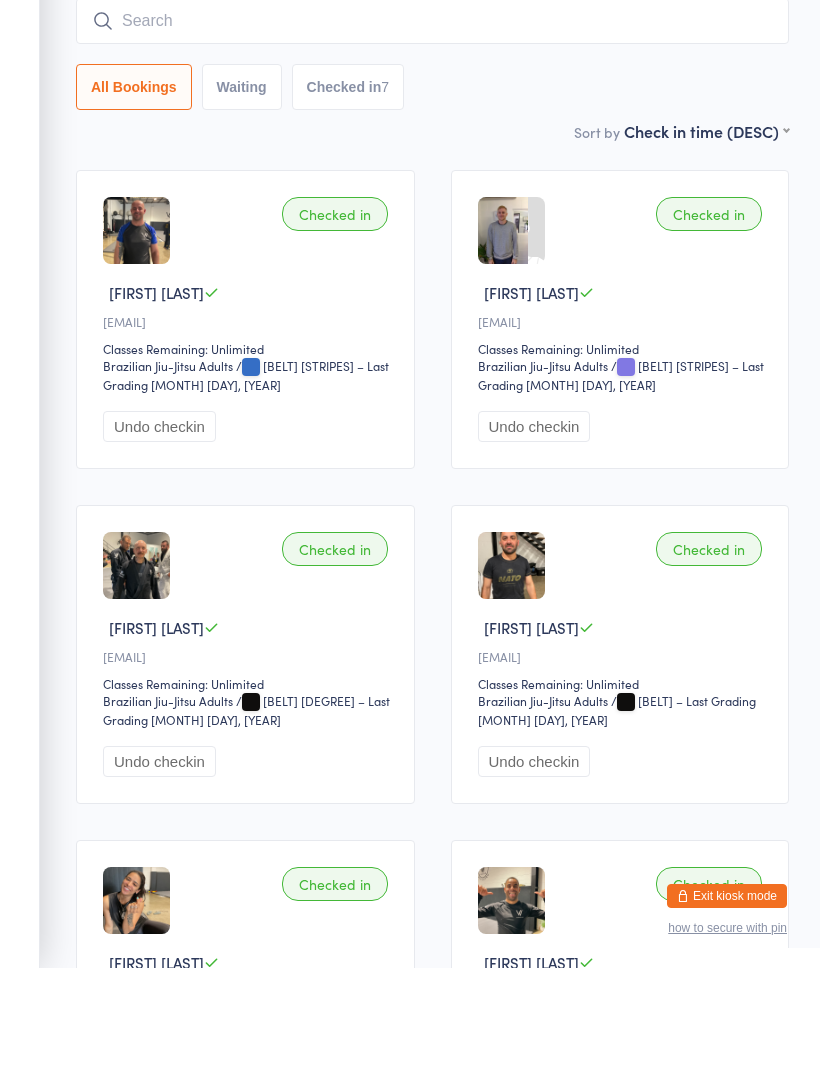 click at bounding box center (432, 126) 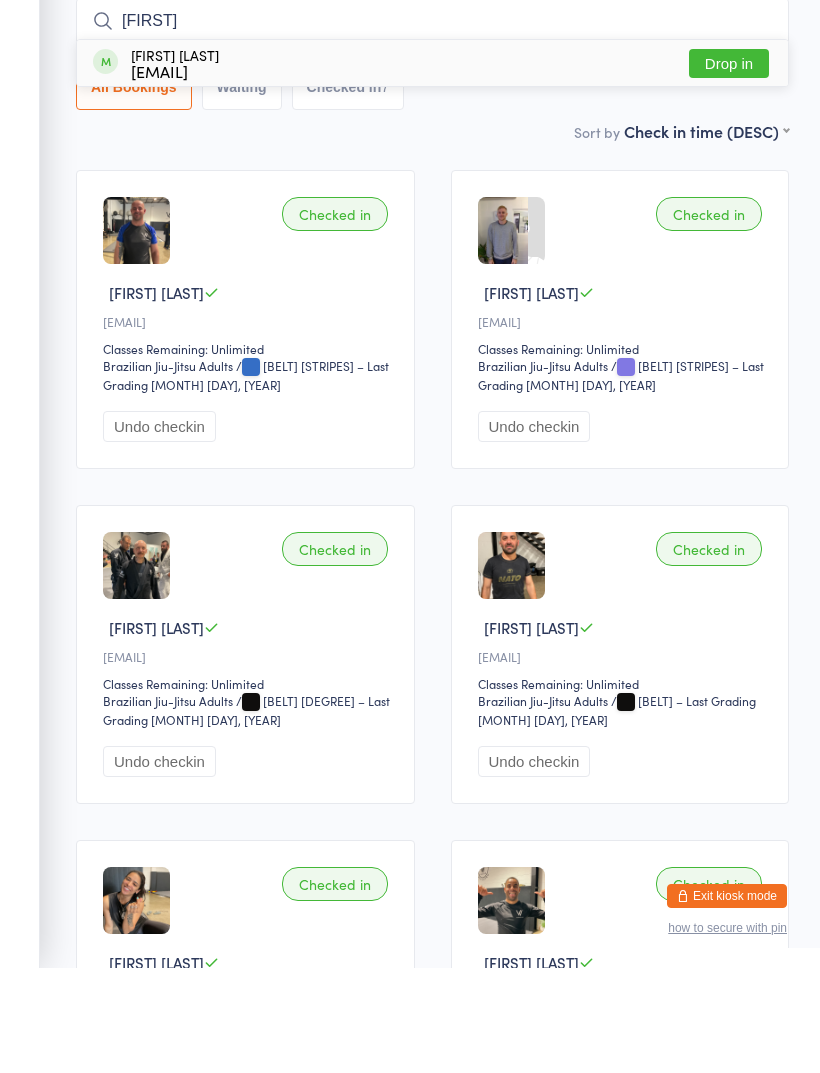 type on "Tys" 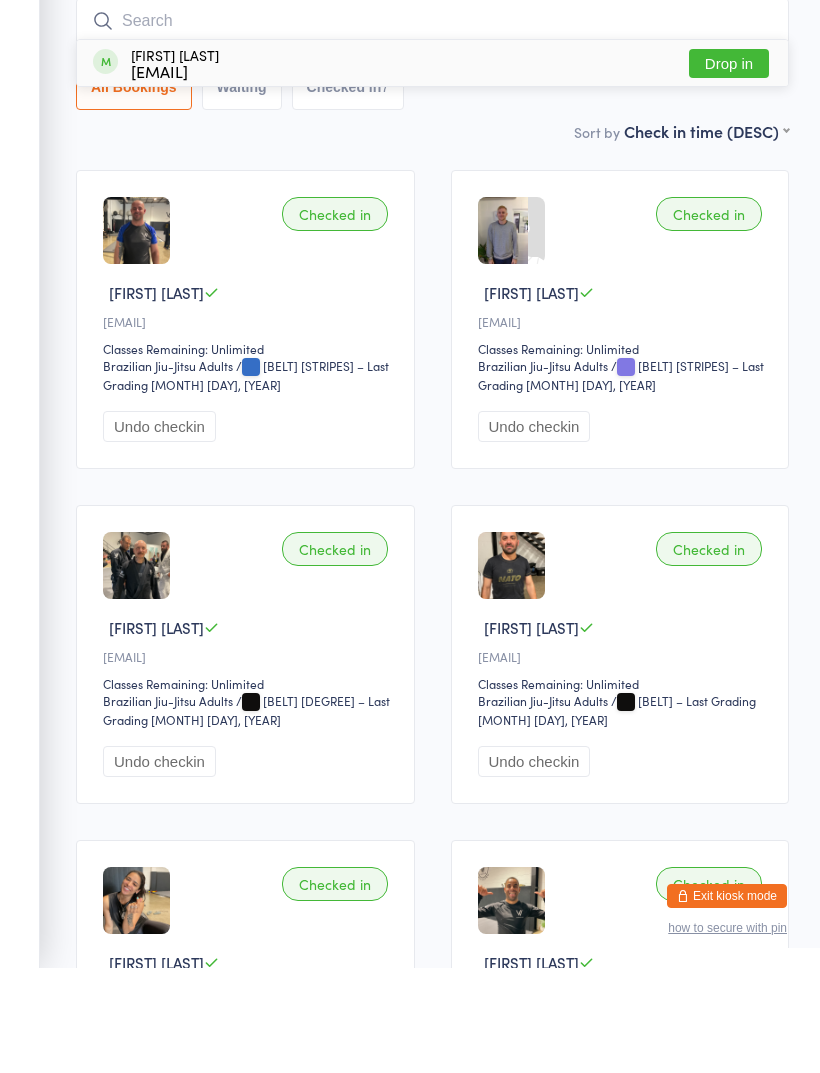 scroll, scrollTop: 181, scrollLeft: 0, axis: vertical 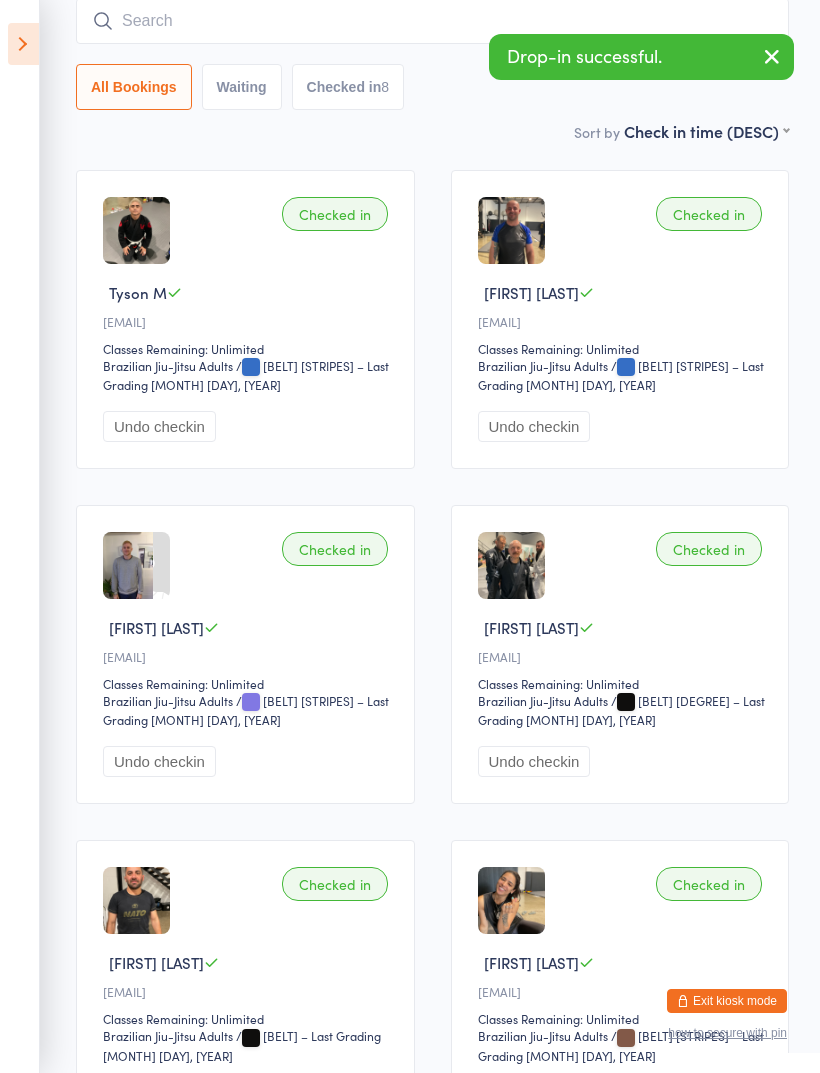 click at bounding box center (432, 21) 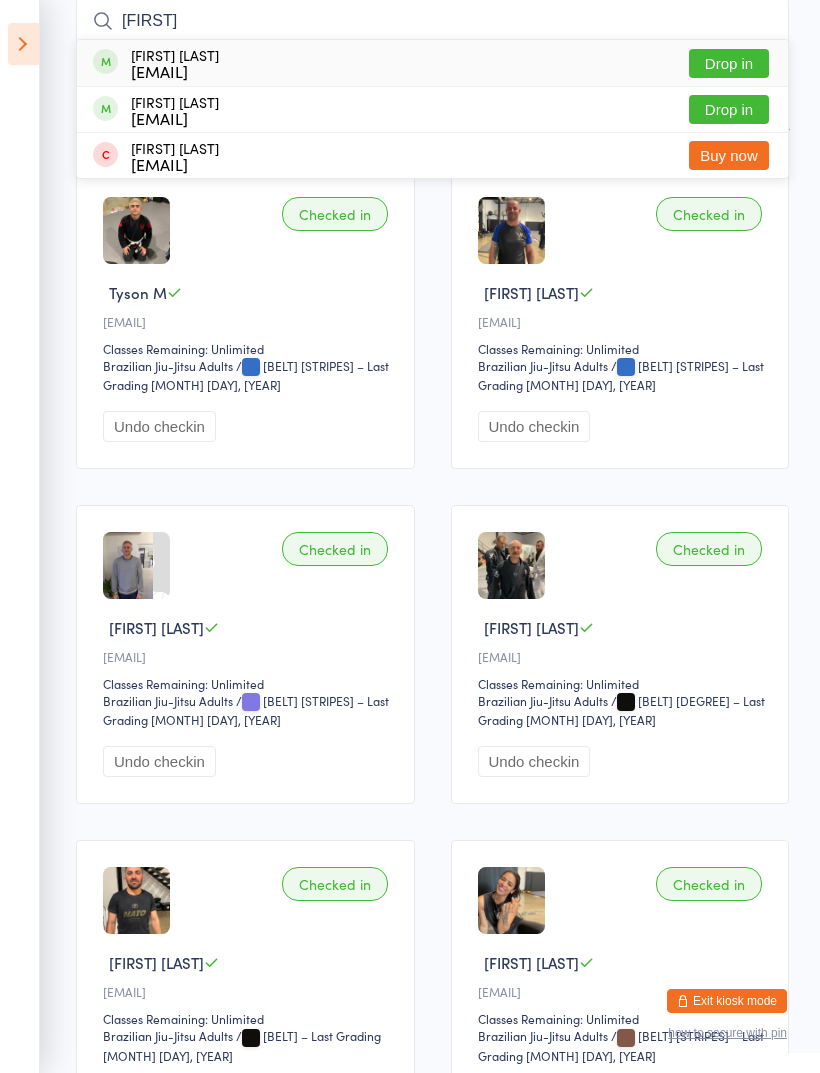 type on "Bruno" 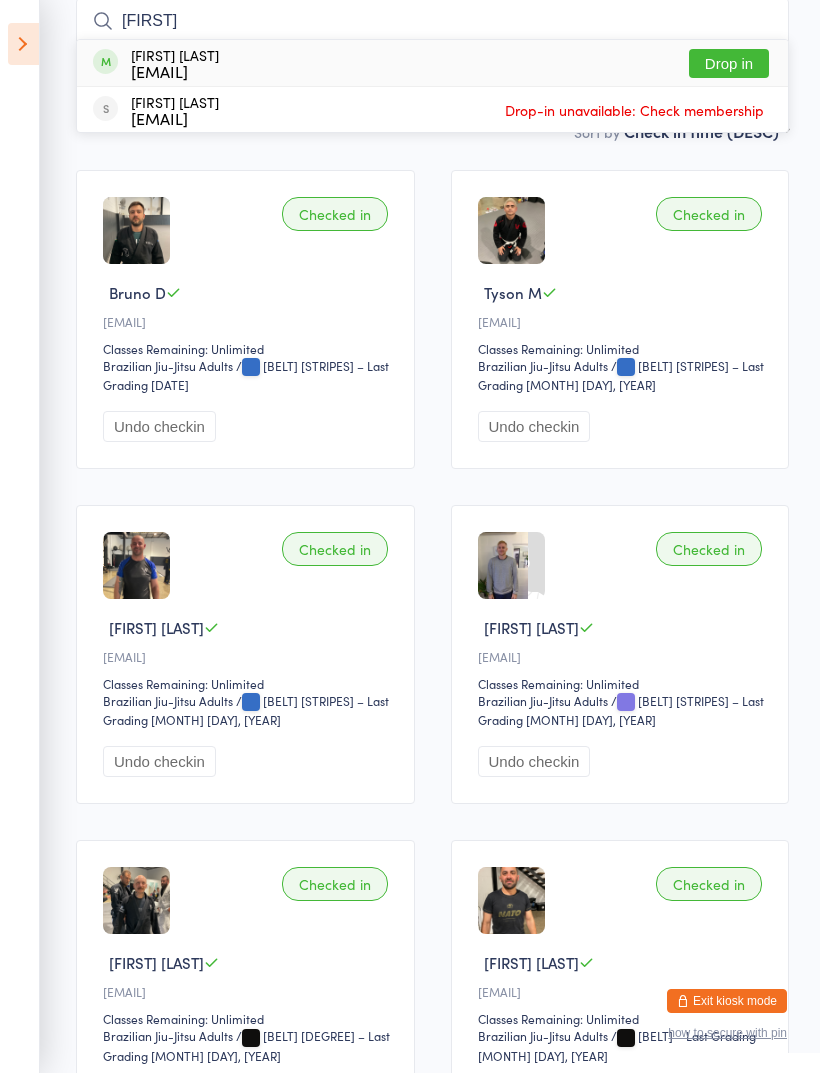 type on "Rade" 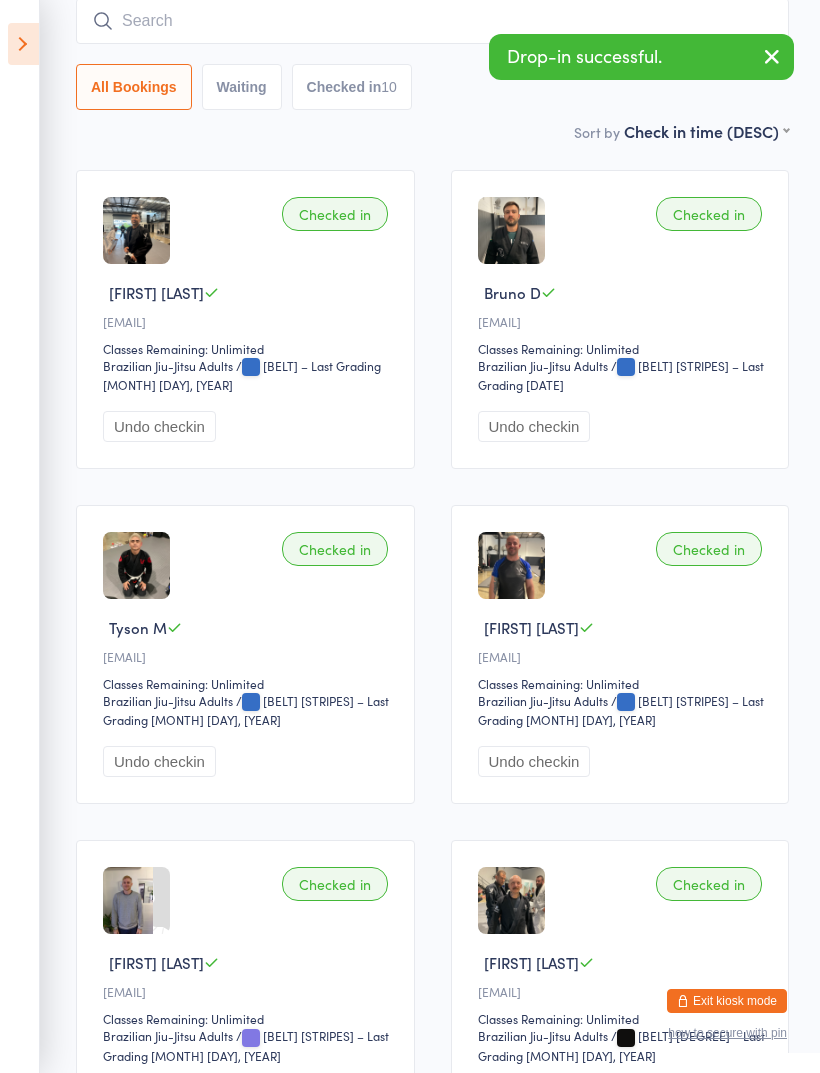 click at bounding box center [432, 21] 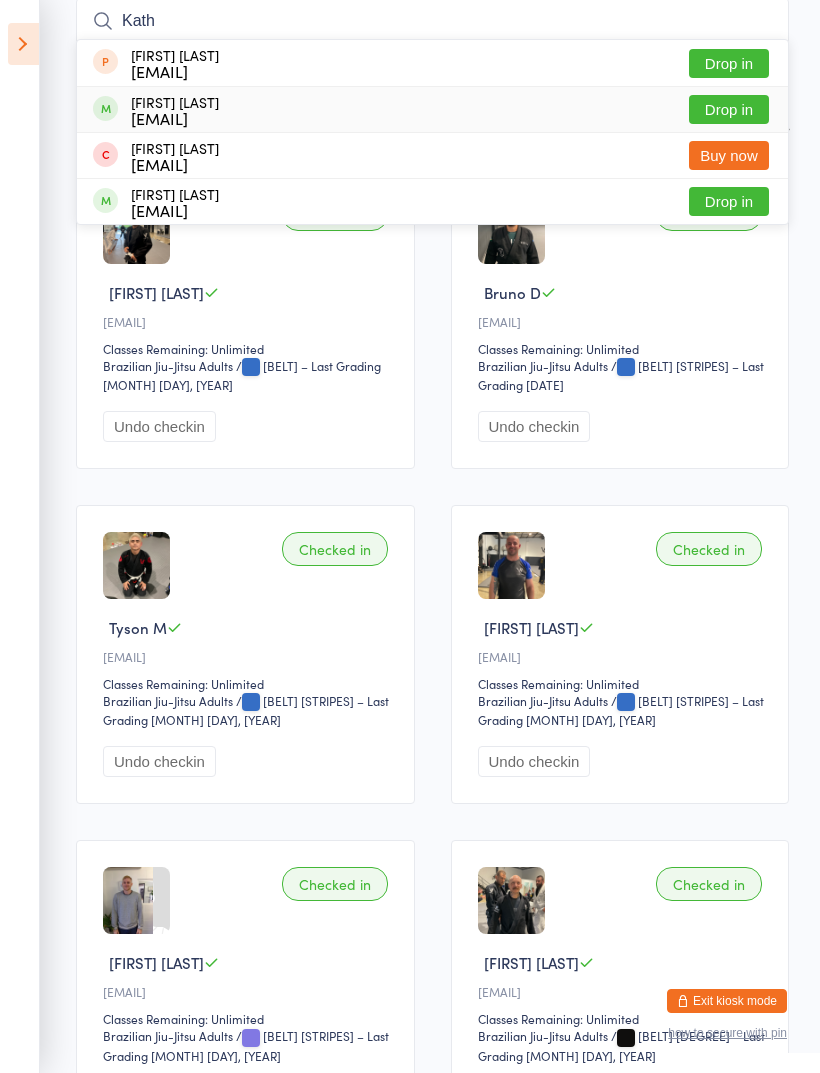 type on "Kath" 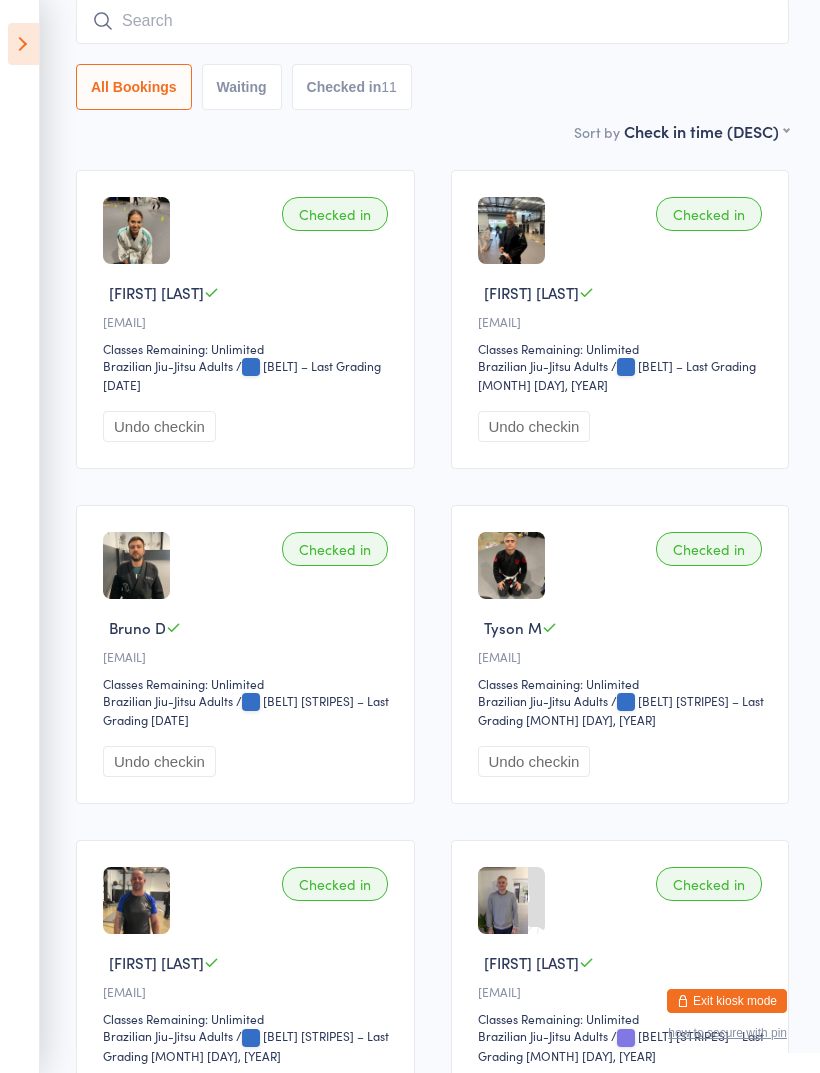 click at bounding box center [432, 21] 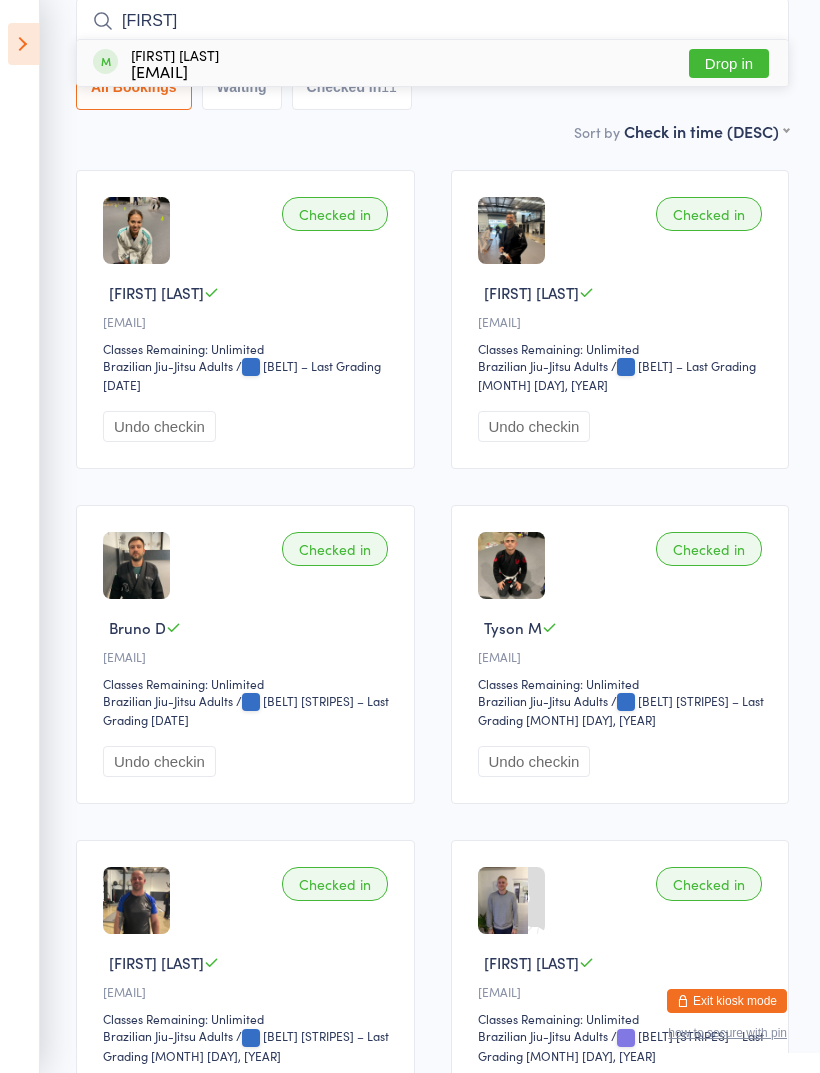 type on "Cris" 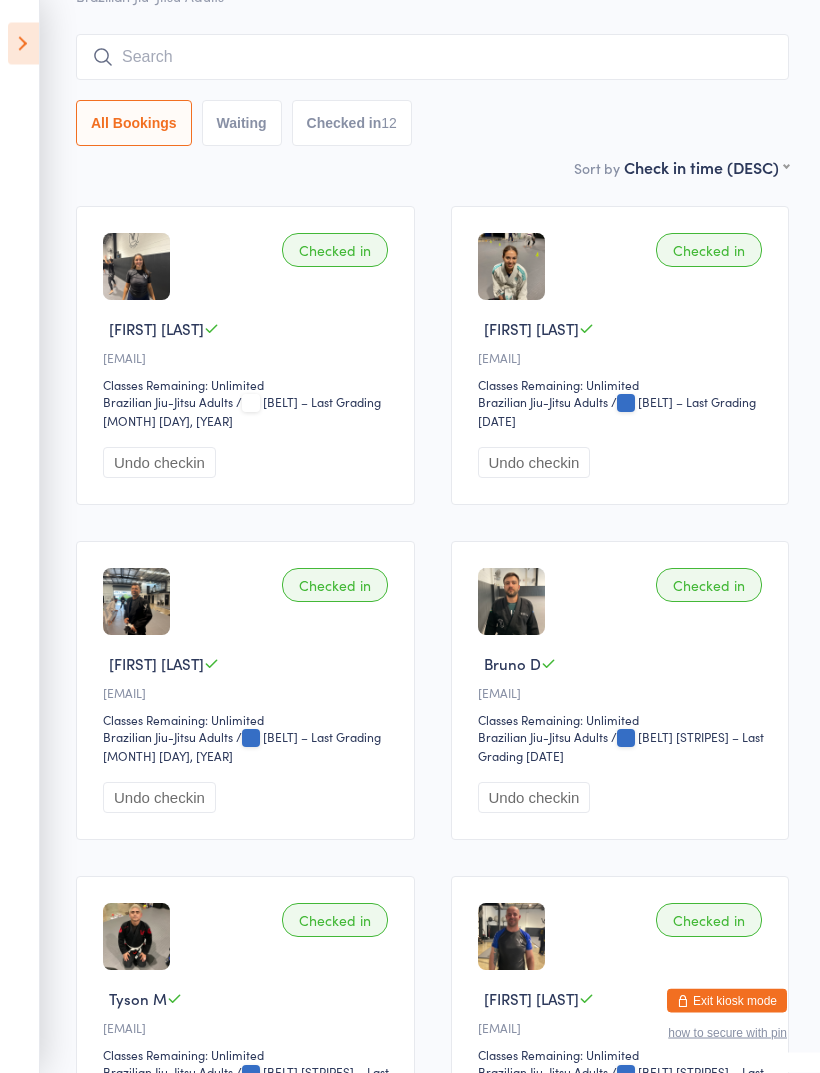 scroll, scrollTop: 143, scrollLeft: 0, axis: vertical 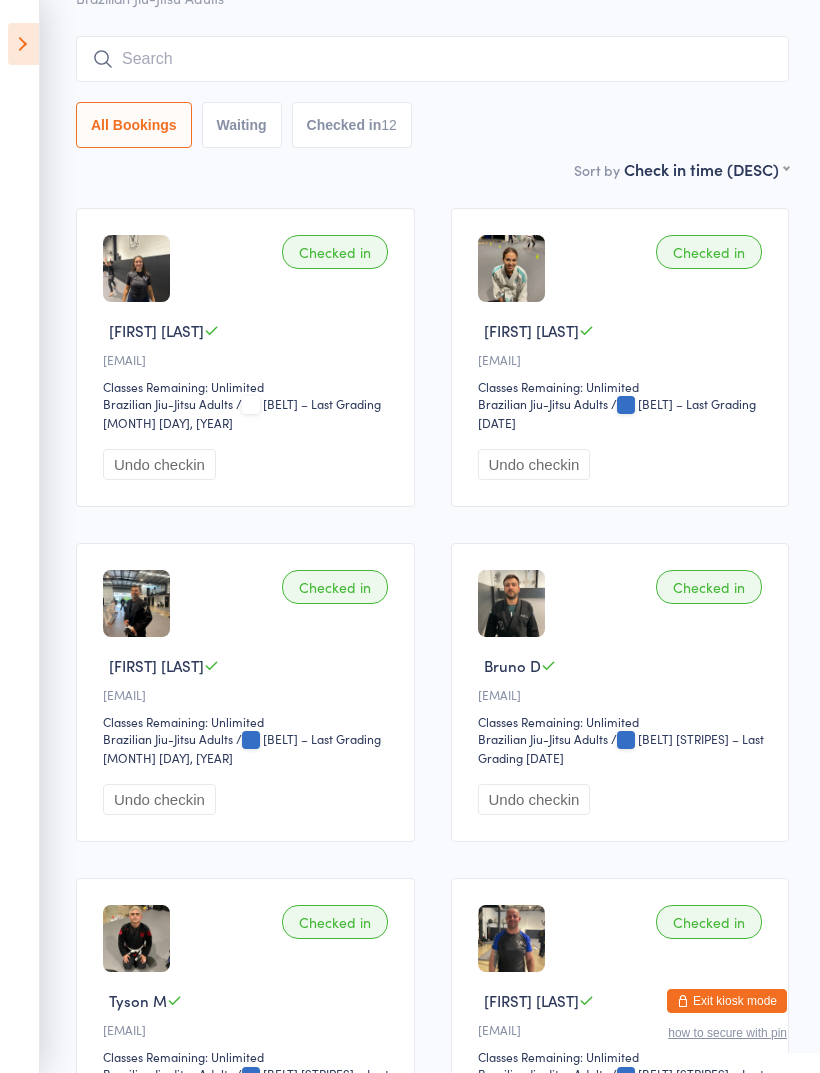 click at bounding box center (432, 59) 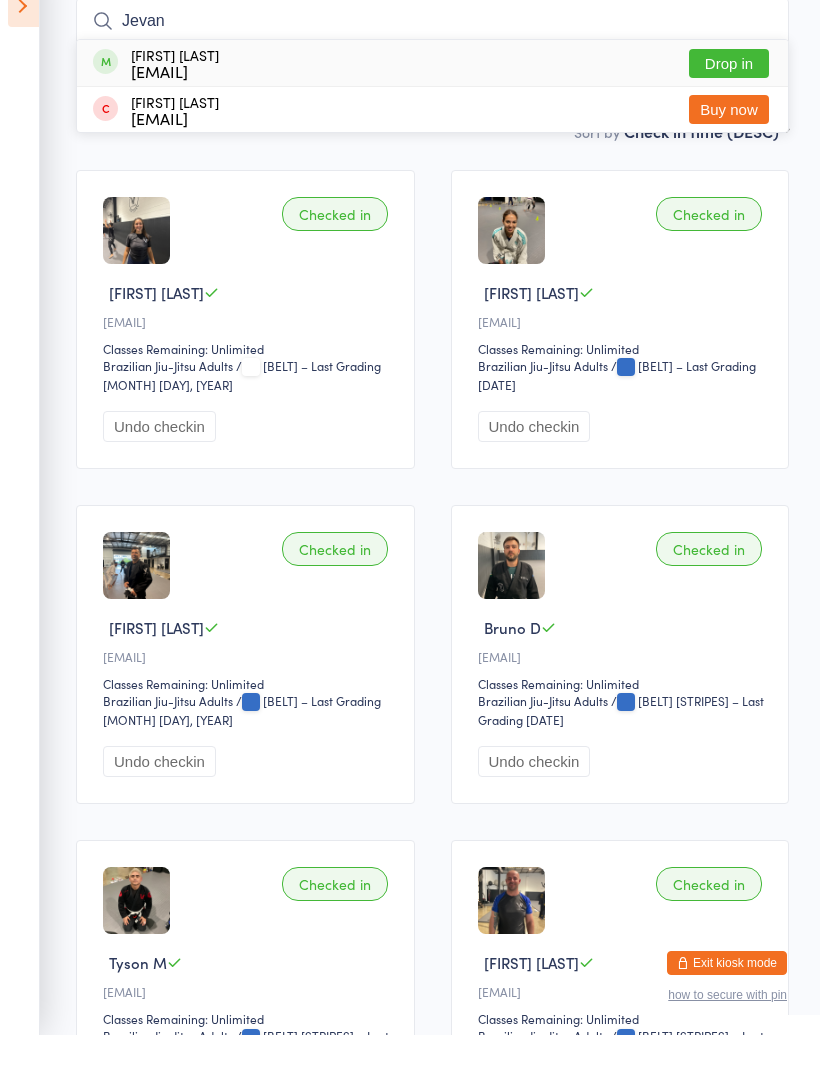 type on "Jevan" 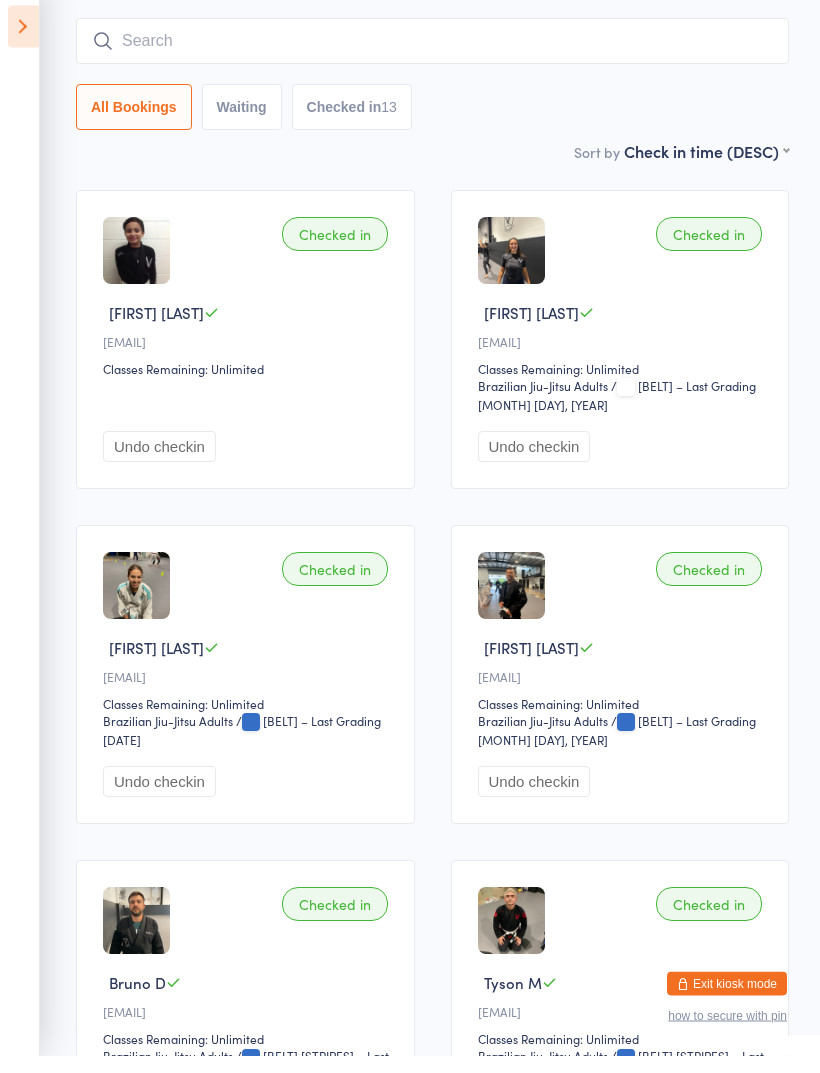 click at bounding box center [432, 59] 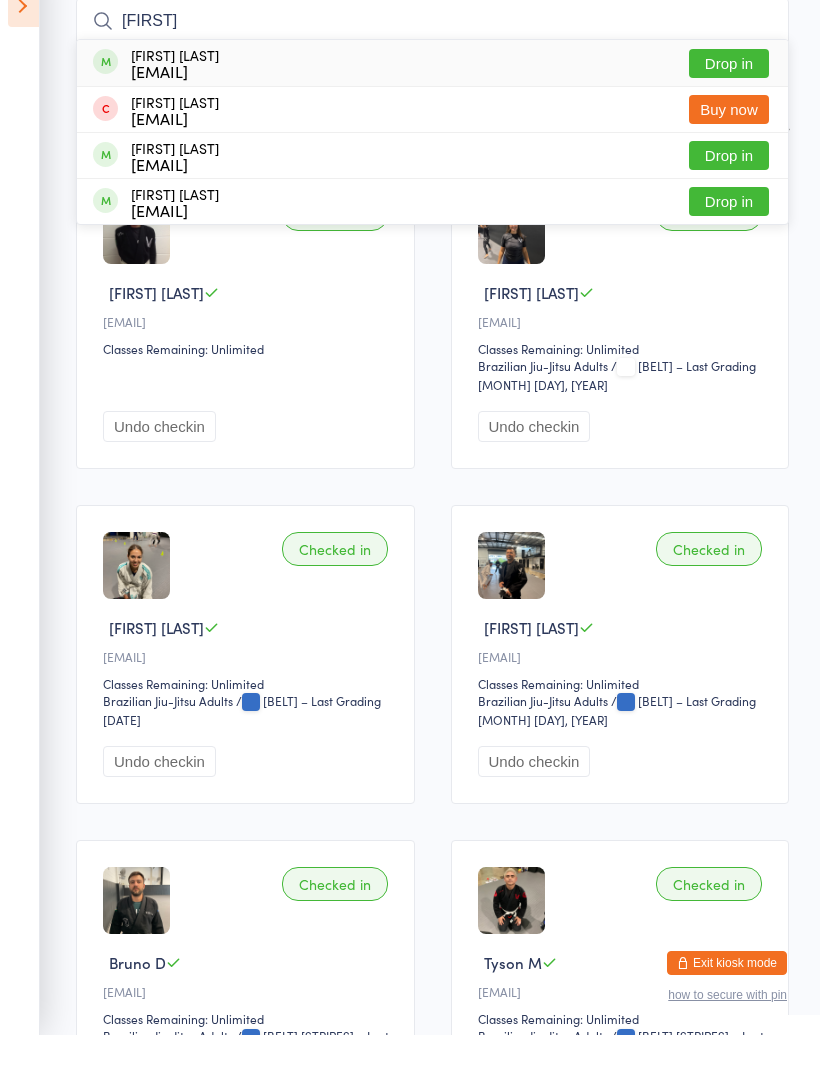 type on "Georg" 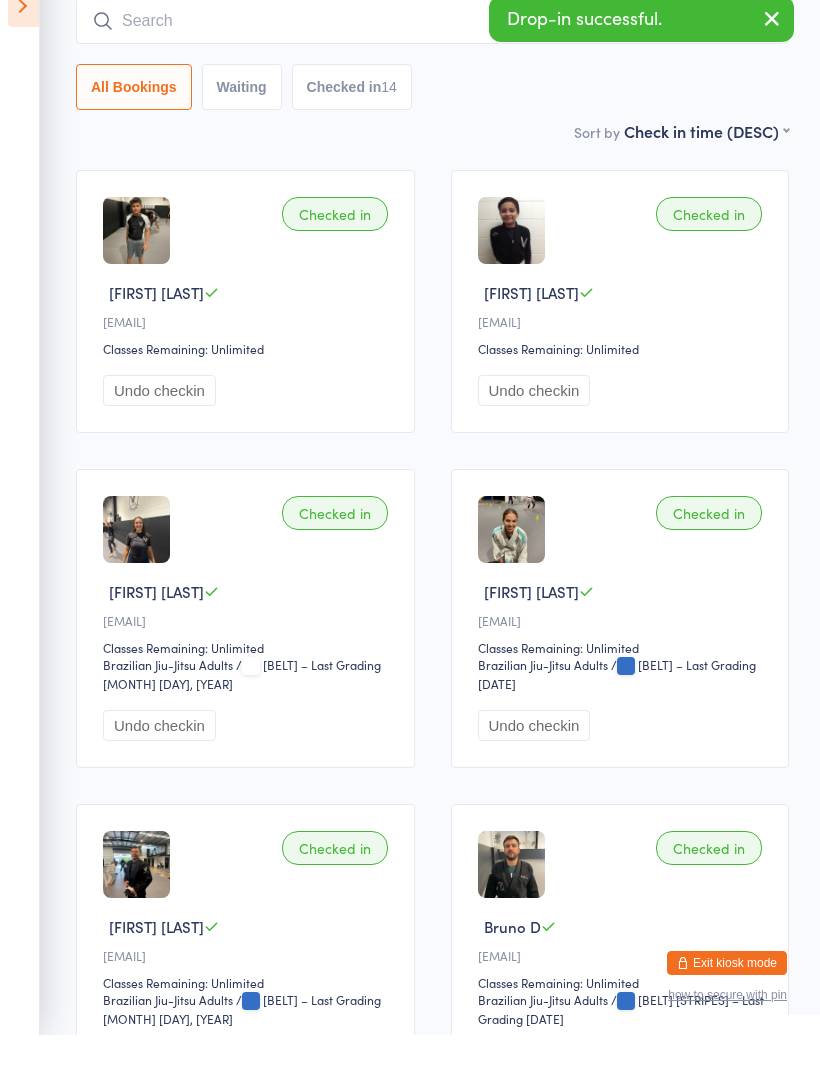 click 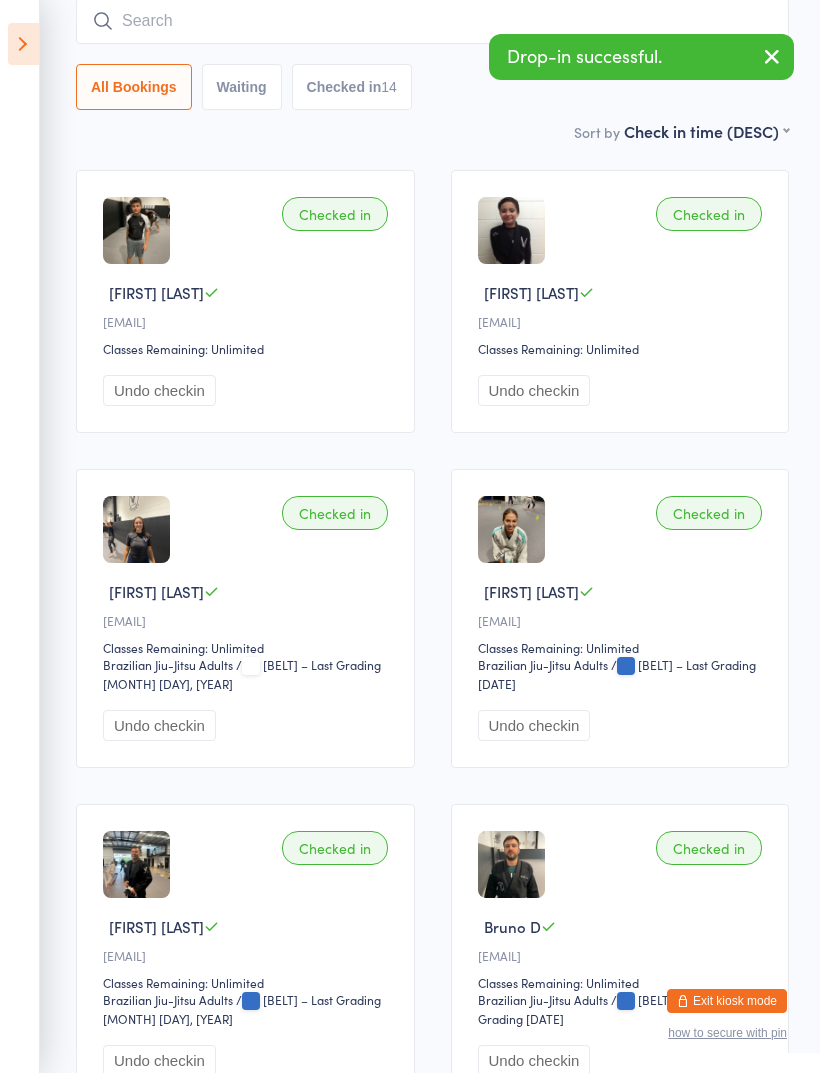 click at bounding box center [432, 21] 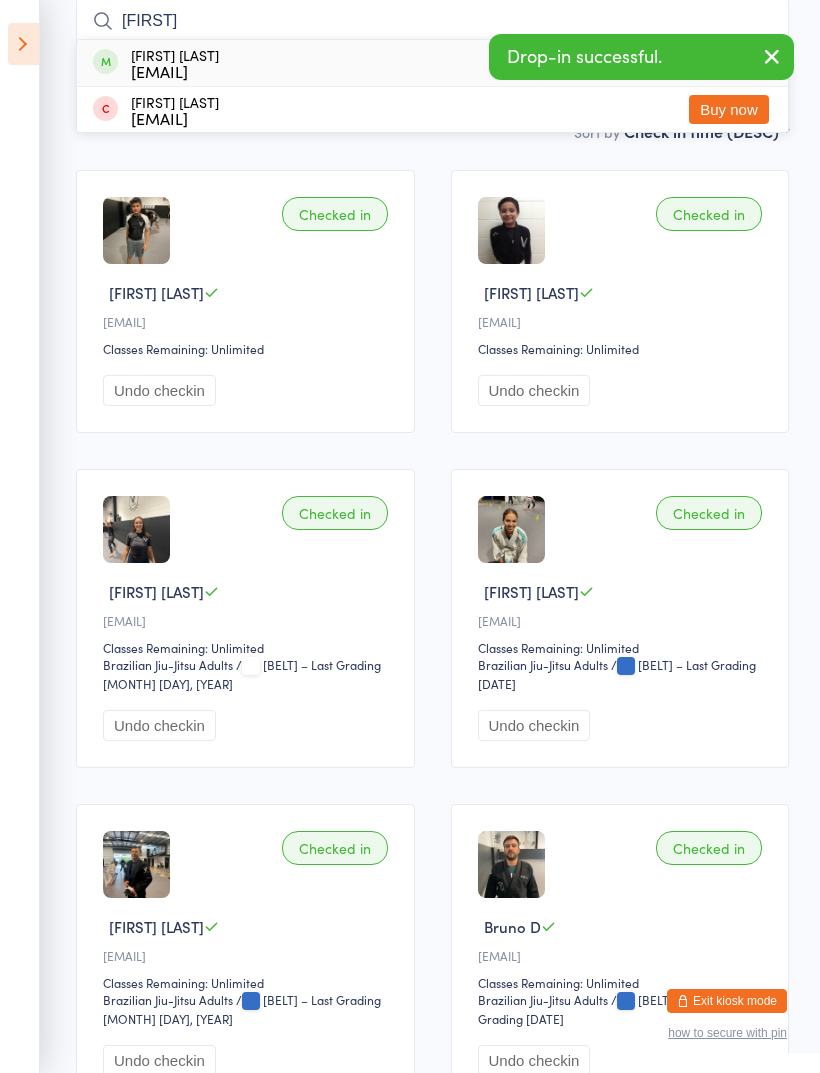 type on "Ally" 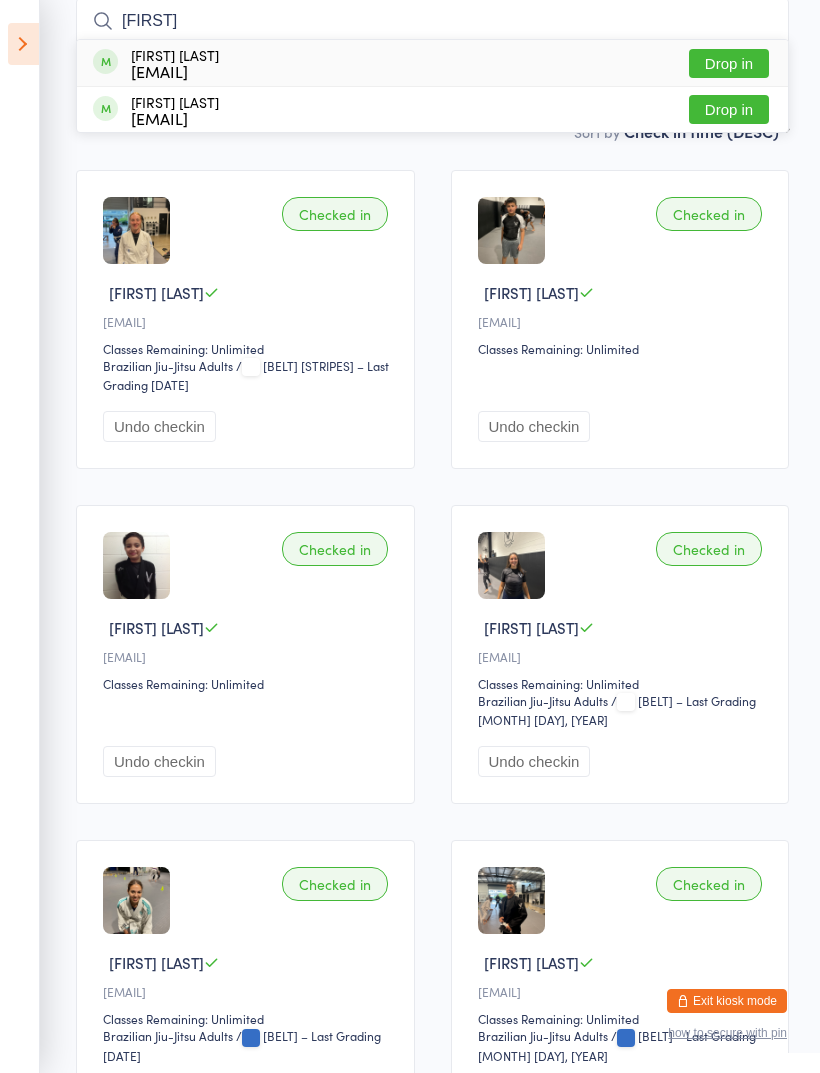type on "Gio" 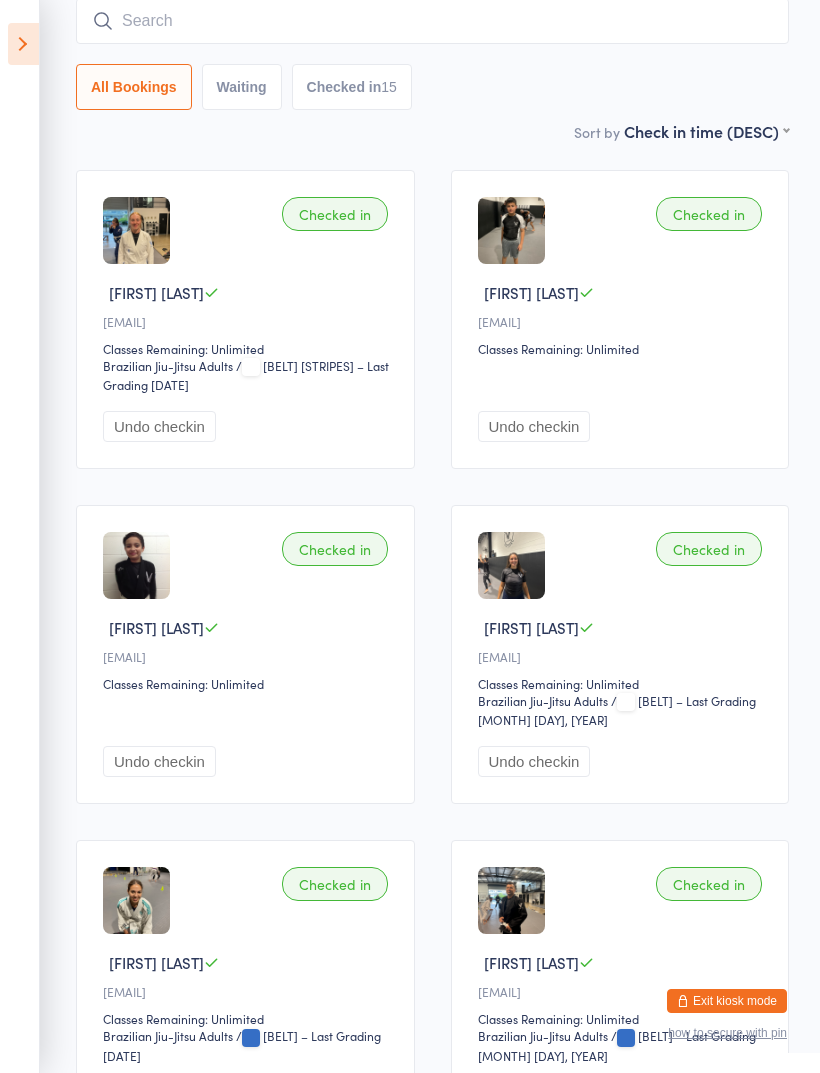 click at bounding box center [432, 21] 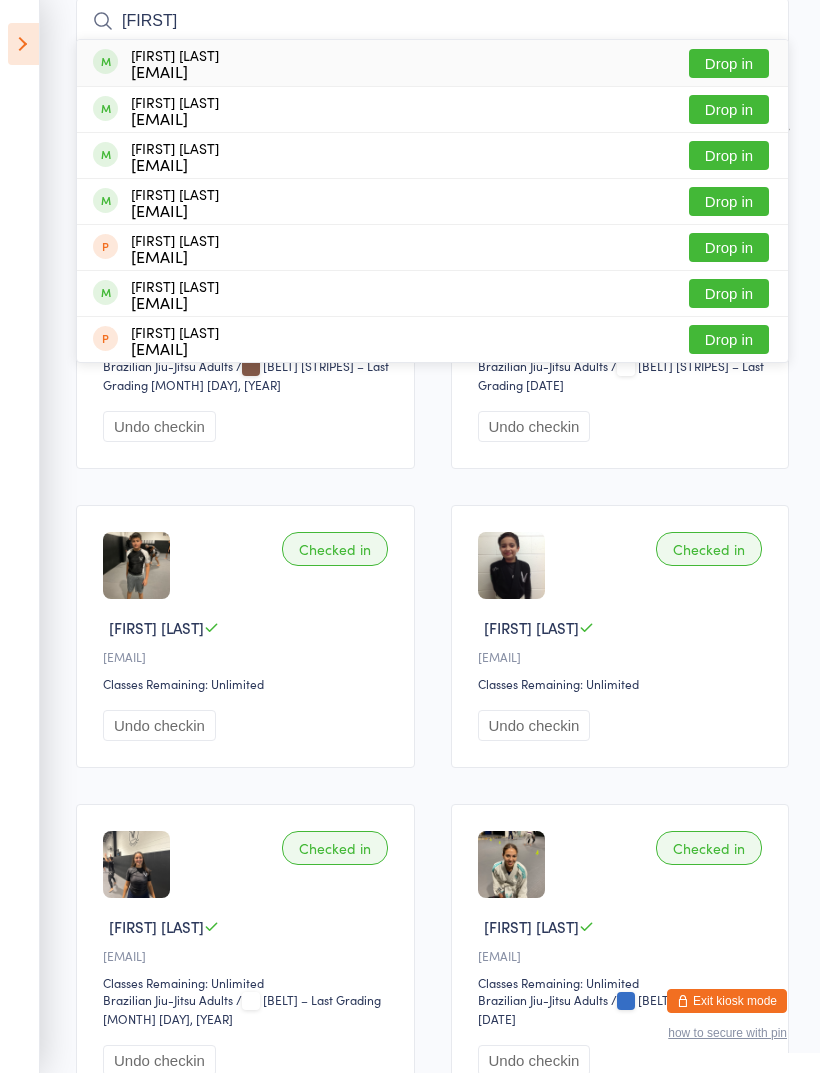 type on "Joao" 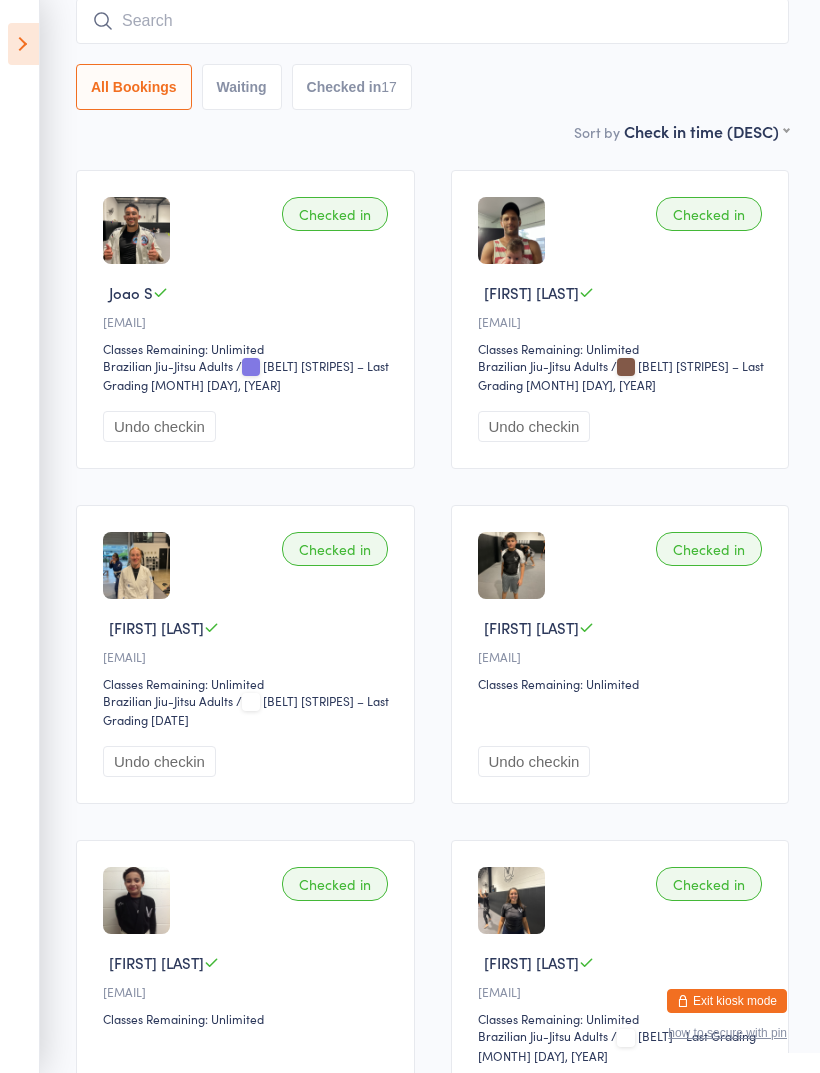 click at bounding box center (432, 21) 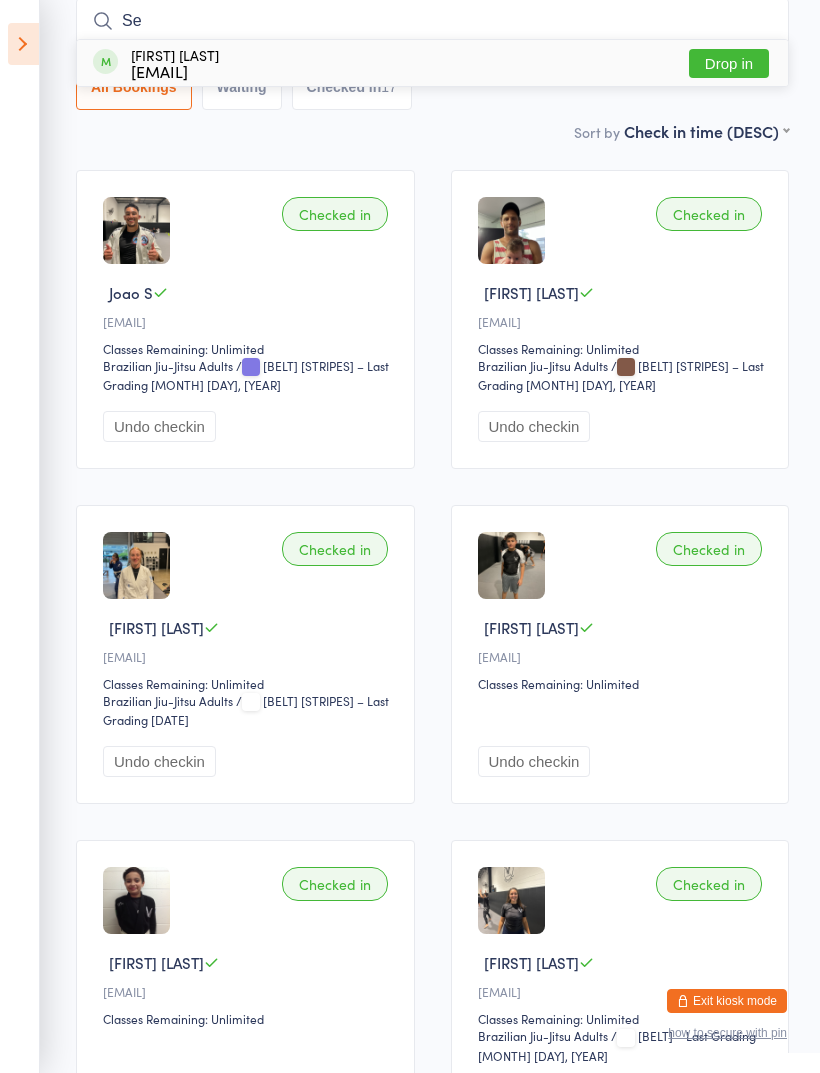type on "S" 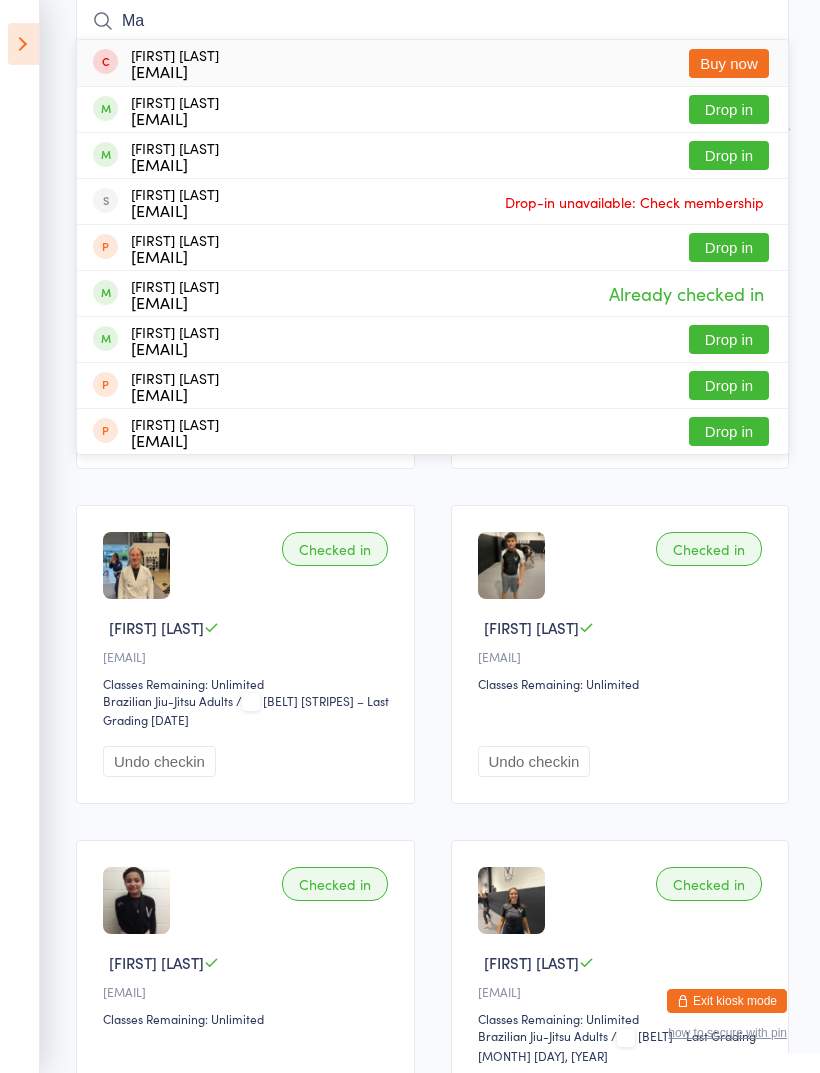 type on "M" 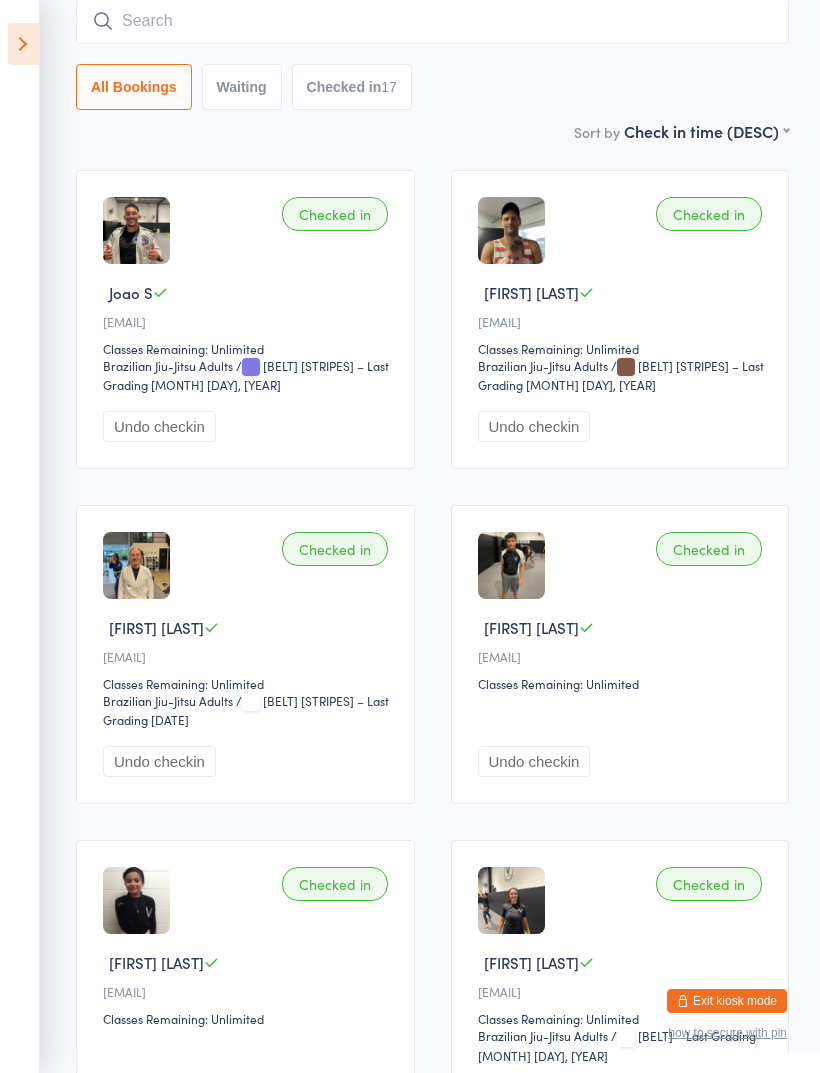 click at bounding box center [432, 21] 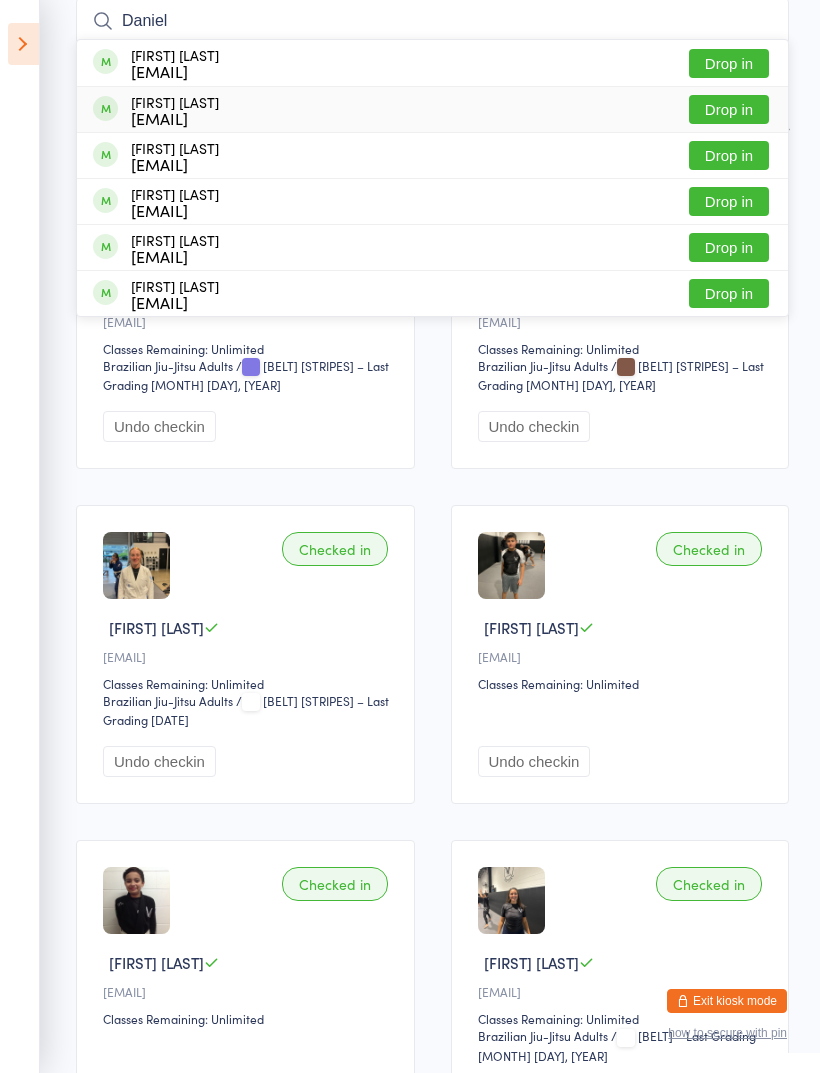 type on "Daniel" 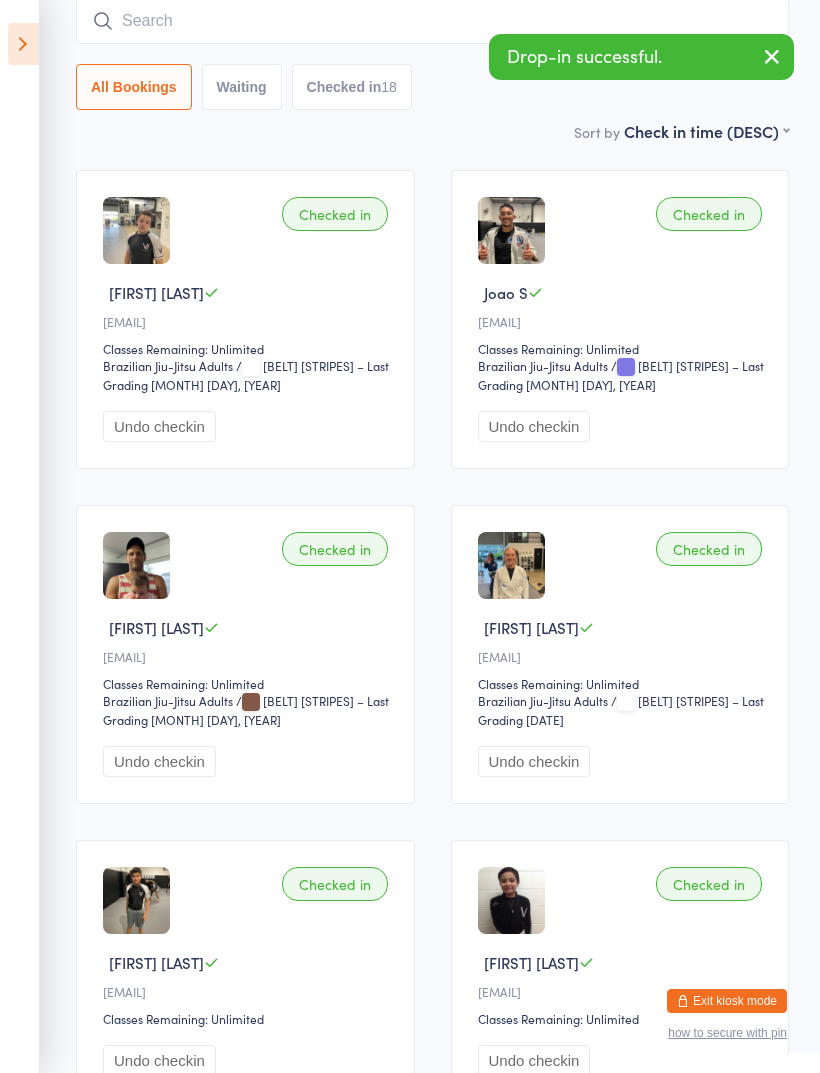 click at bounding box center (432, 21) 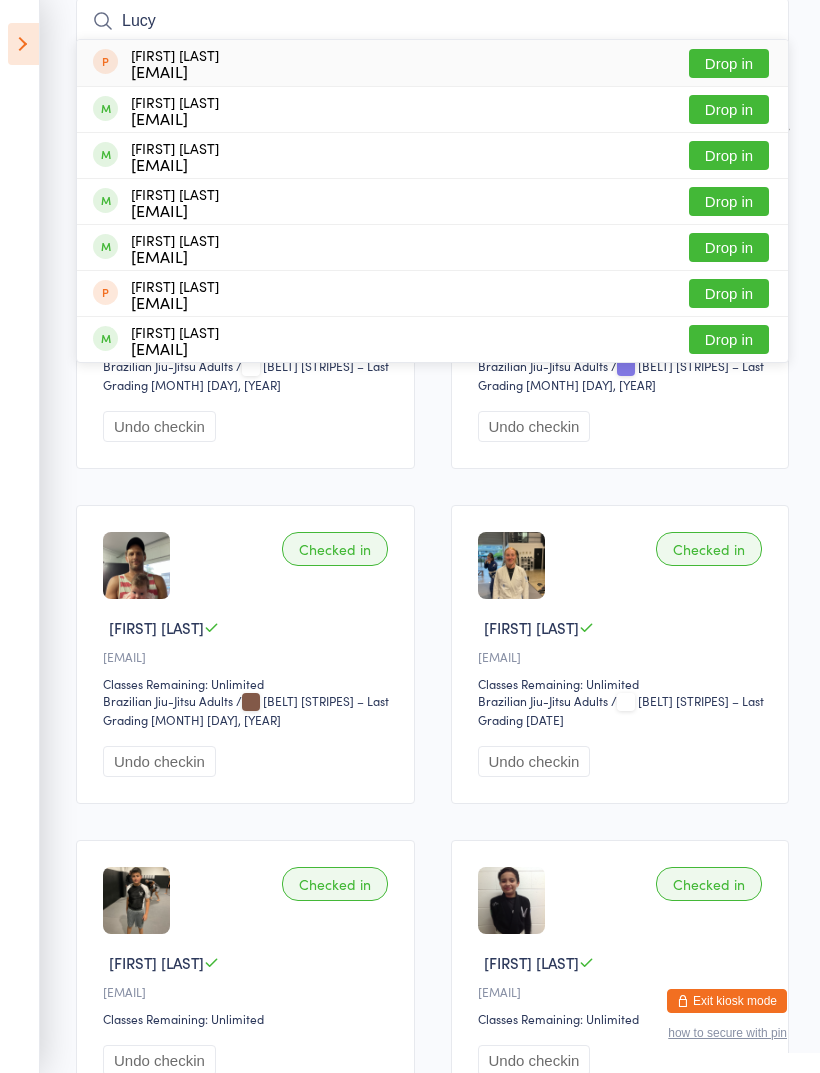type on "Lucy" 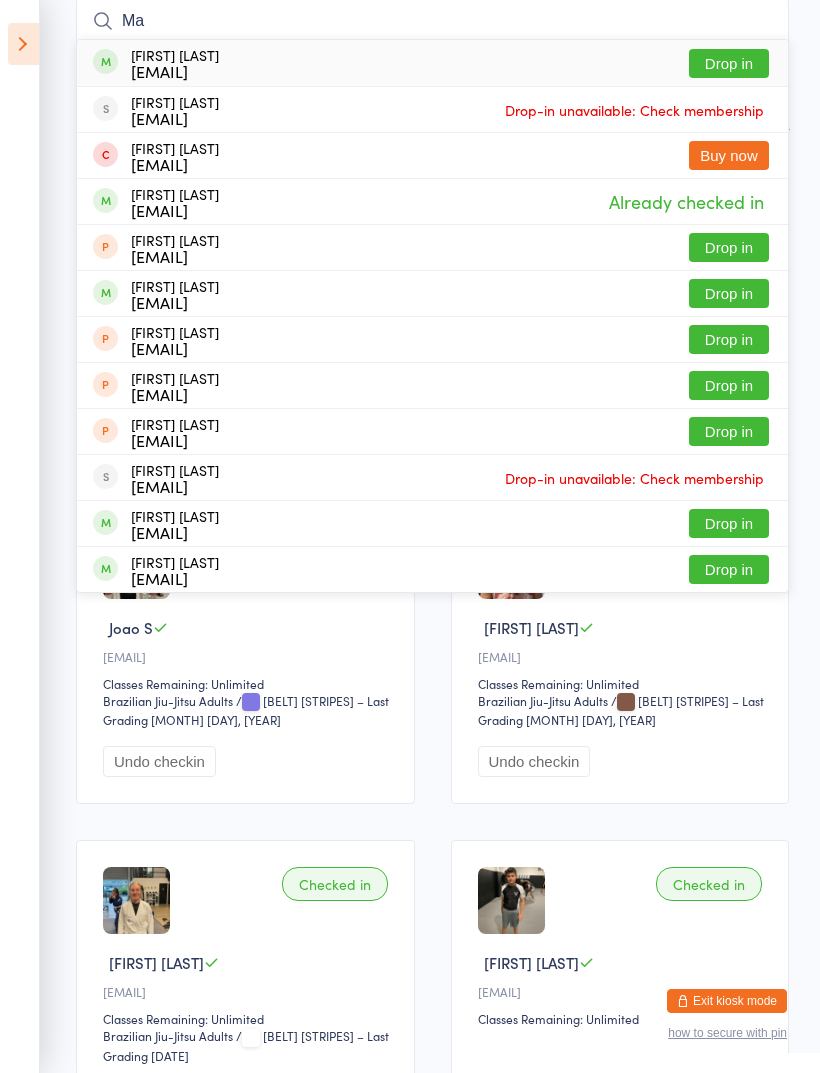 type on "M" 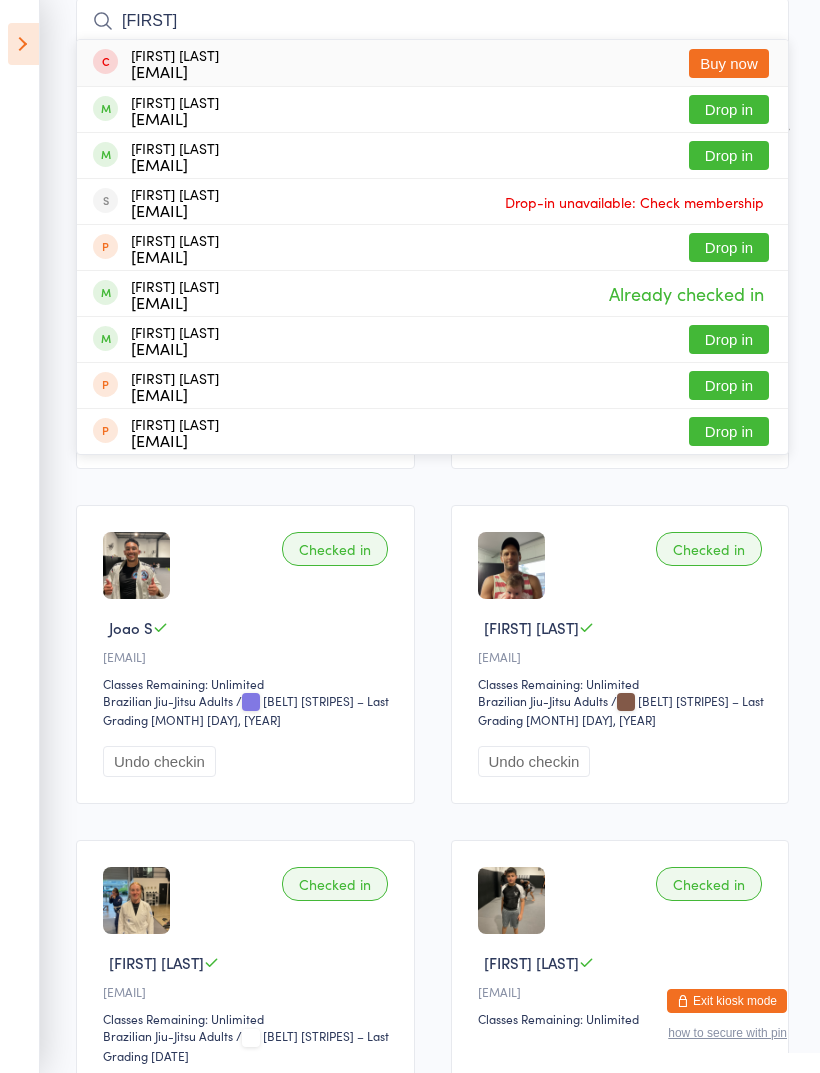 type on "Mario" 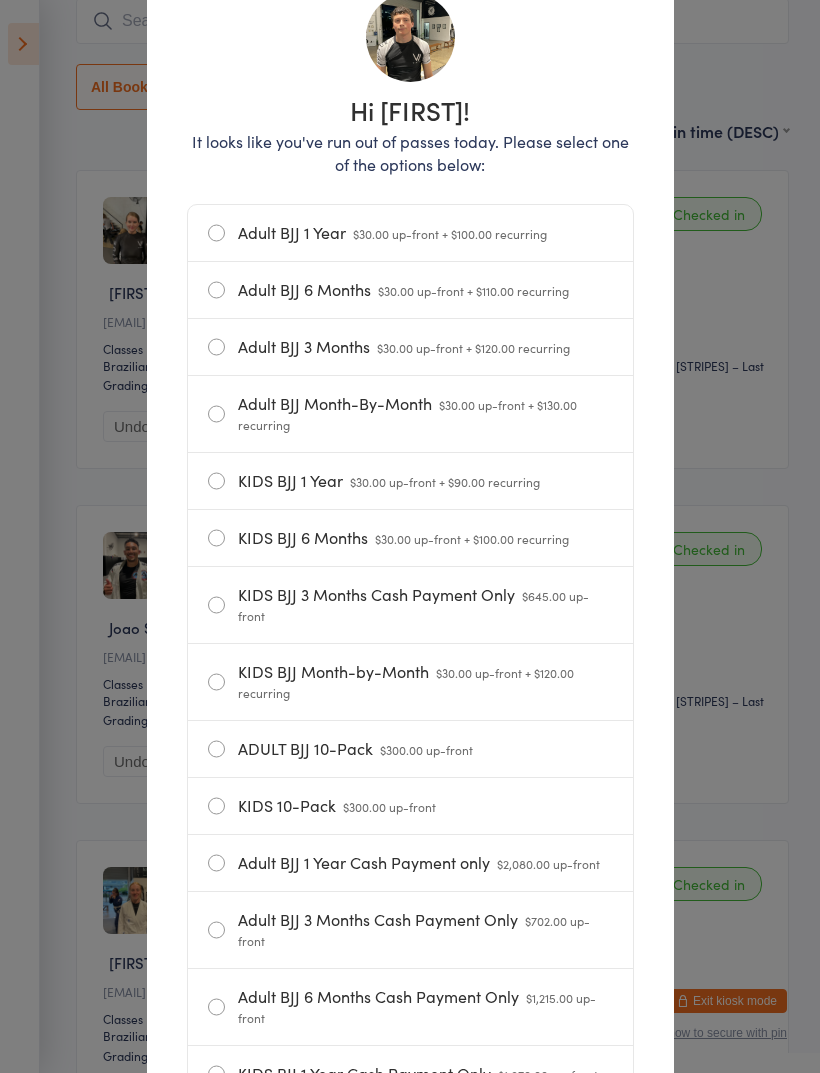 scroll, scrollTop: 163, scrollLeft: 0, axis: vertical 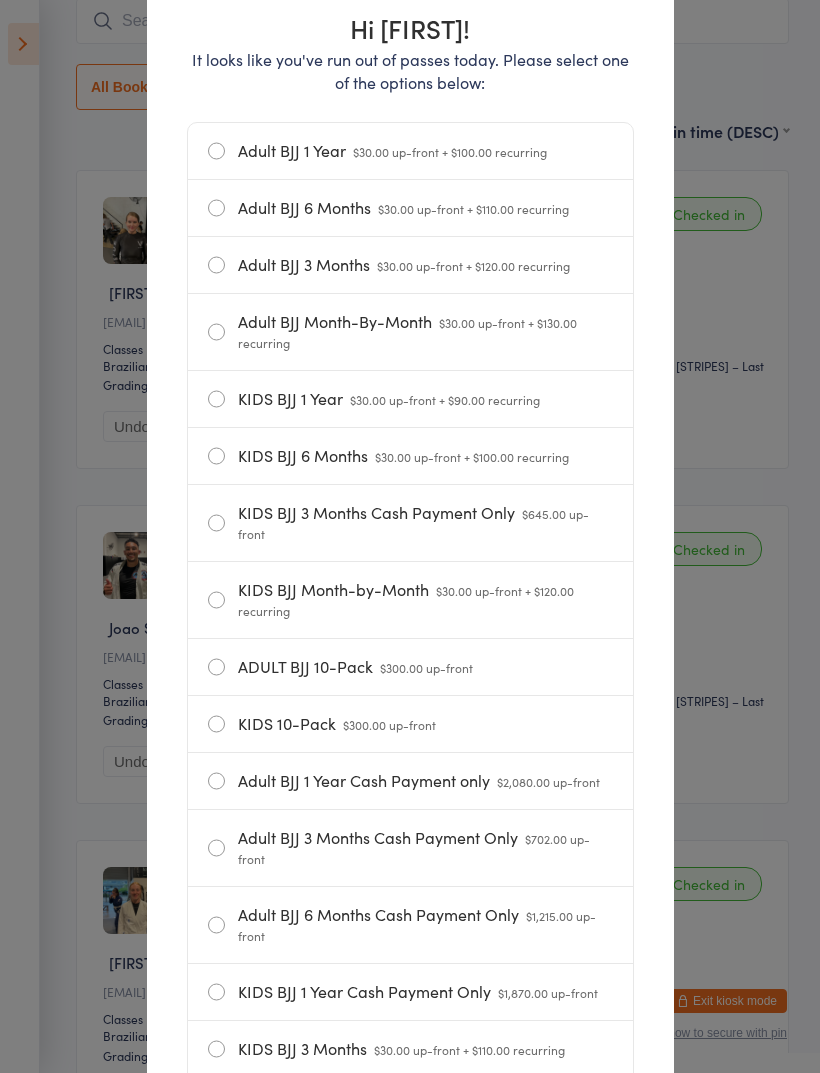 click on "ADULT BJJ  10-Pack  $300.00 up-front" at bounding box center [410, 667] 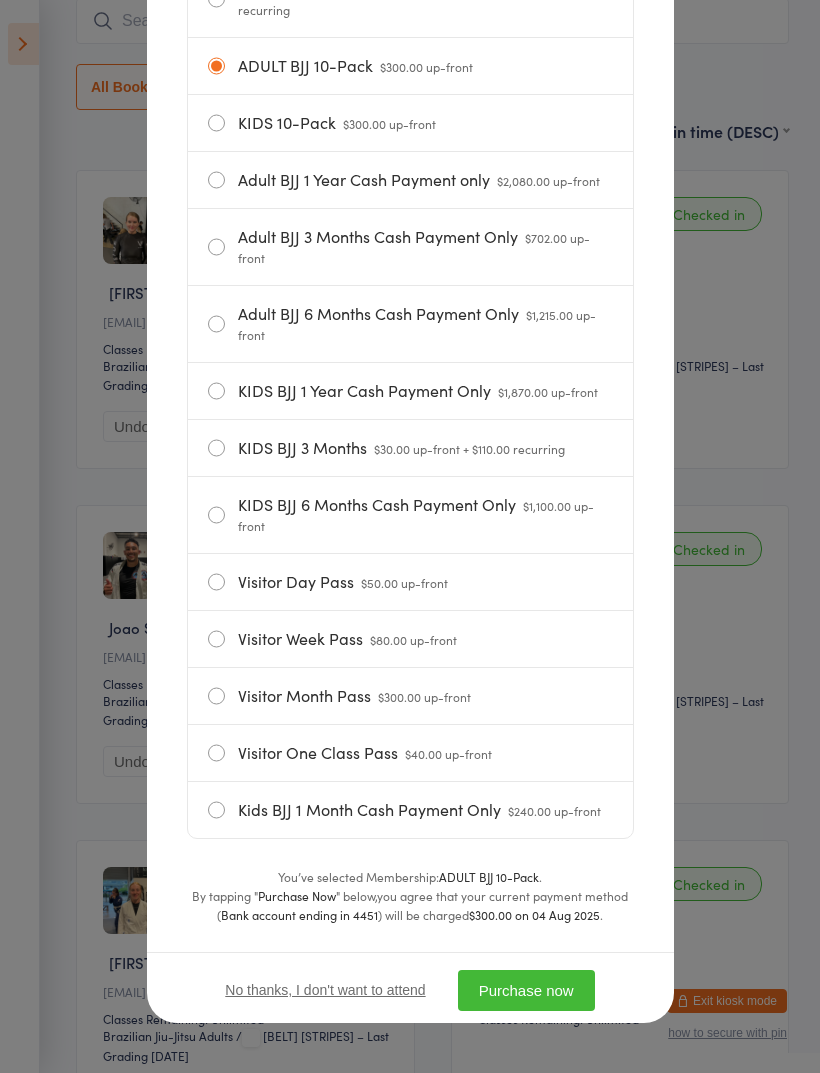 scroll, scrollTop: 875, scrollLeft: 0, axis: vertical 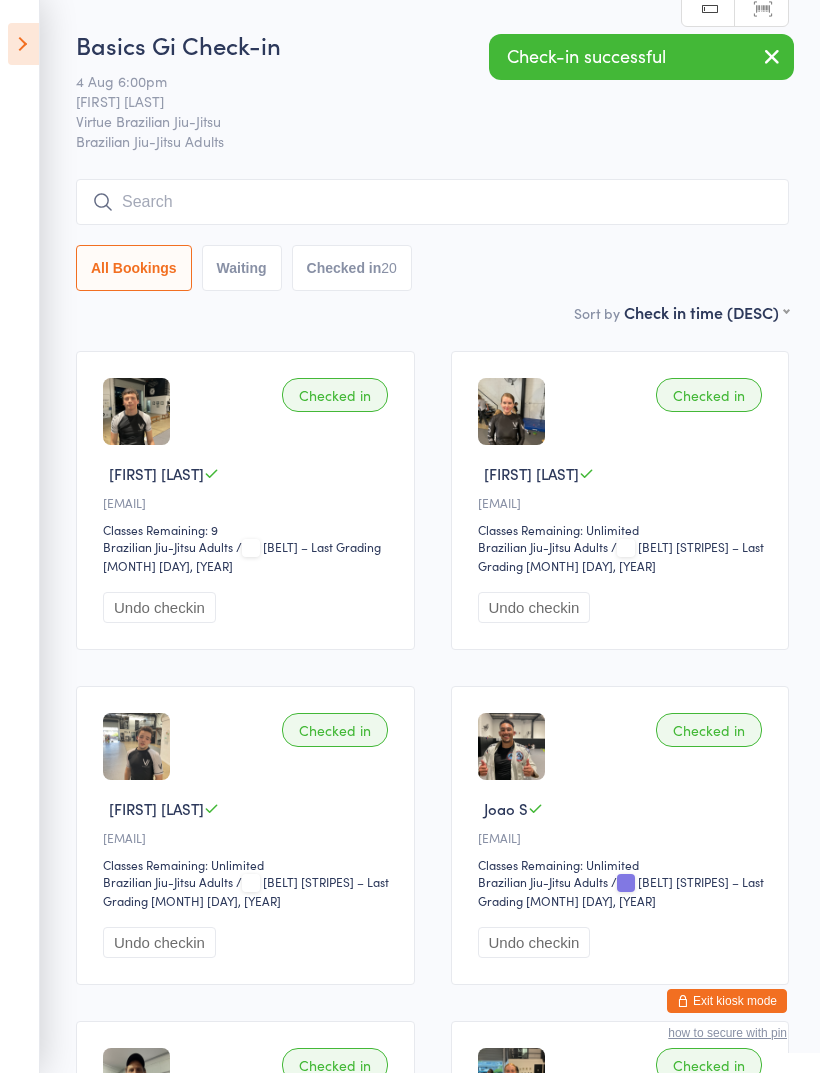 click on "Exit kiosk mode" at bounding box center [727, 1001] 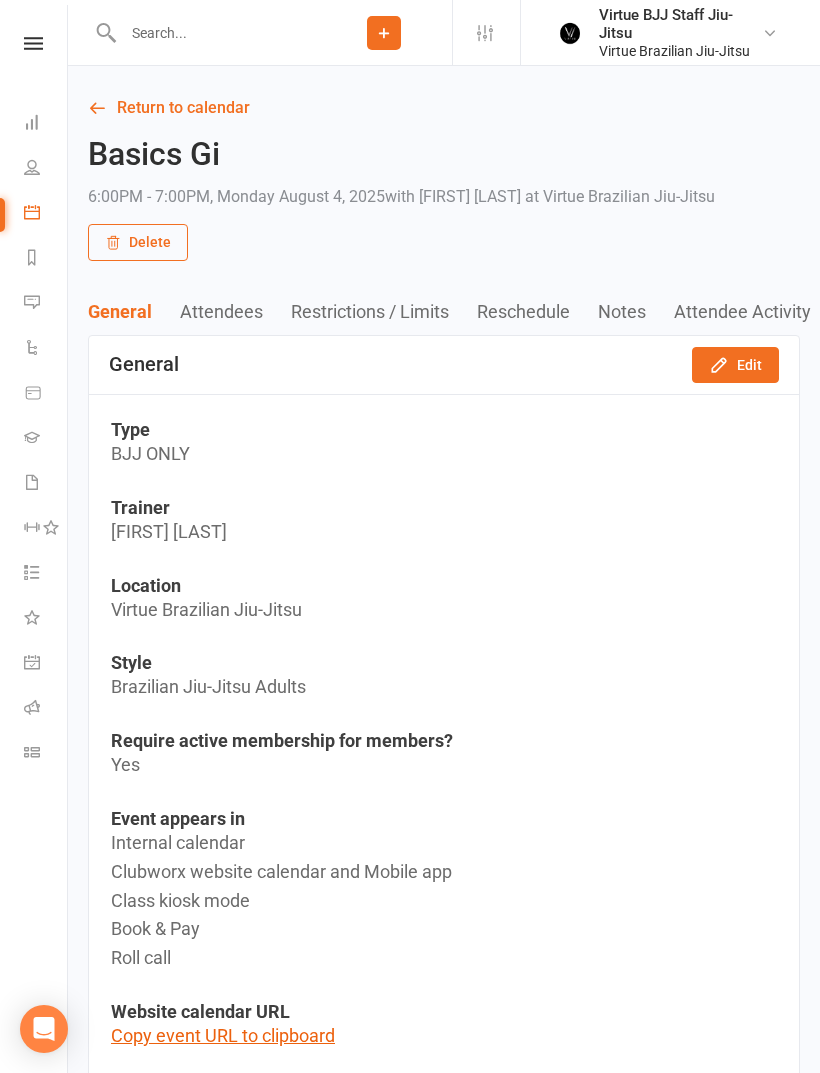 scroll, scrollTop: 0, scrollLeft: 0, axis: both 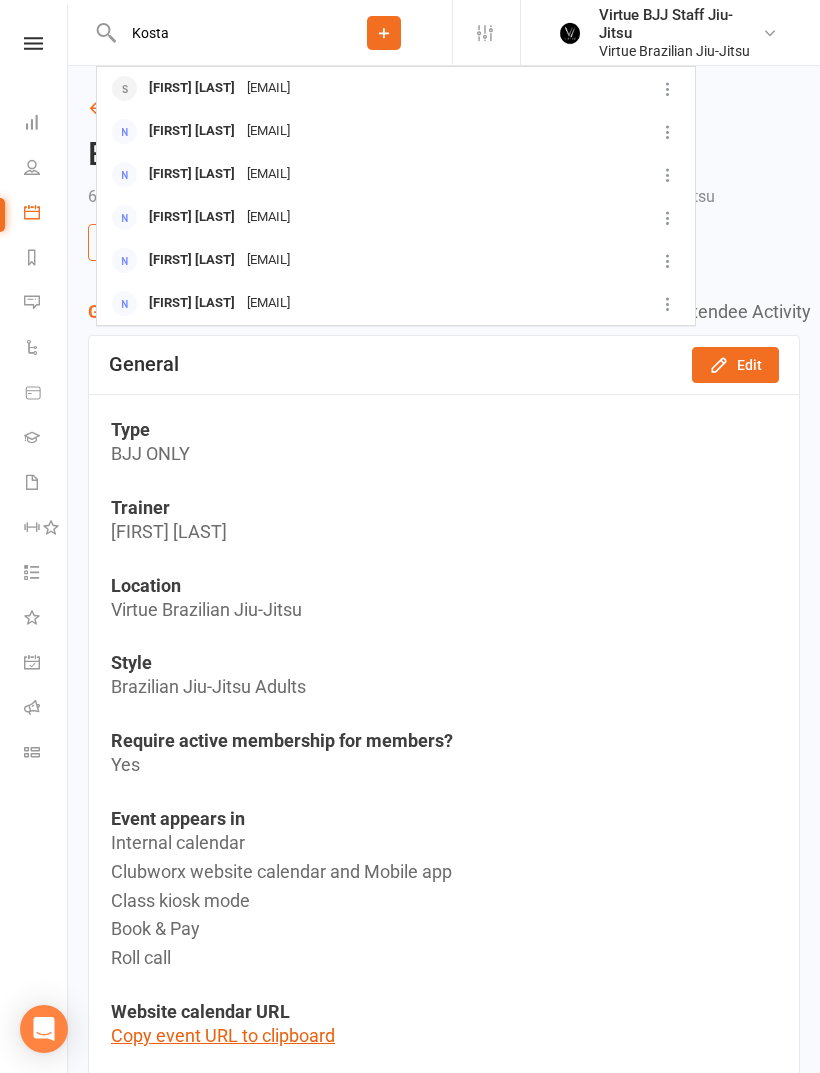 type on "Kosta" 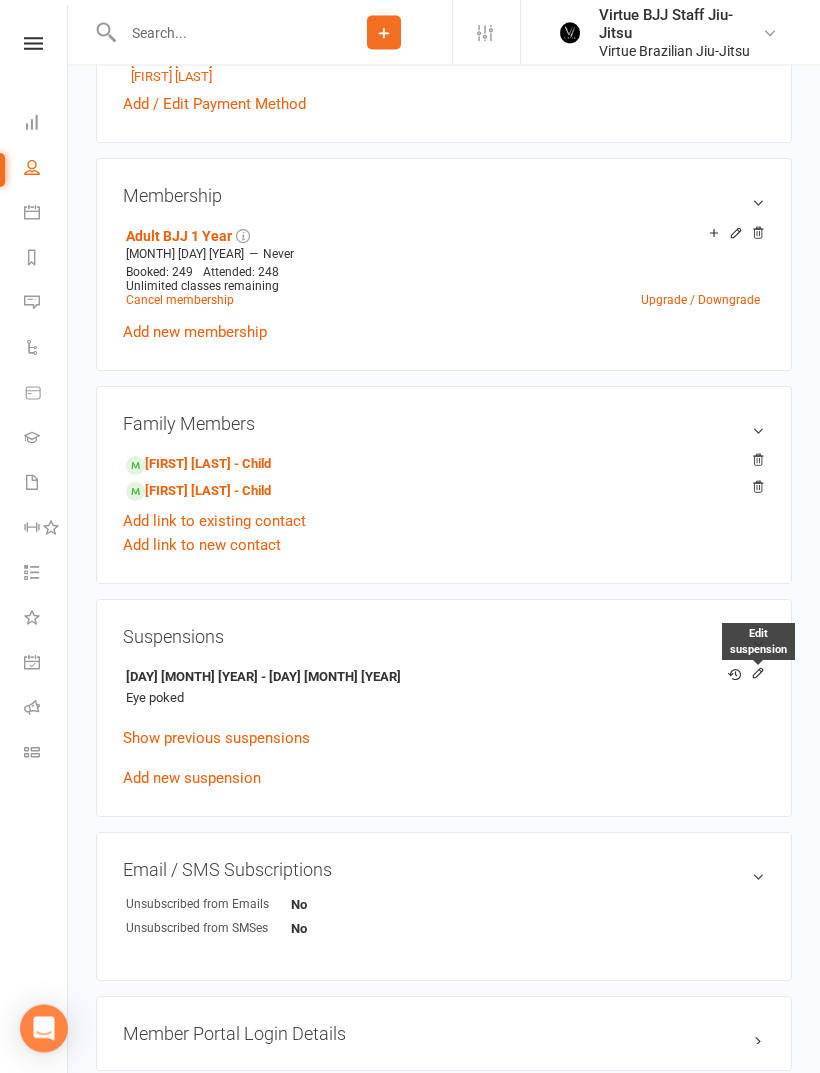 scroll, scrollTop: 769, scrollLeft: 0, axis: vertical 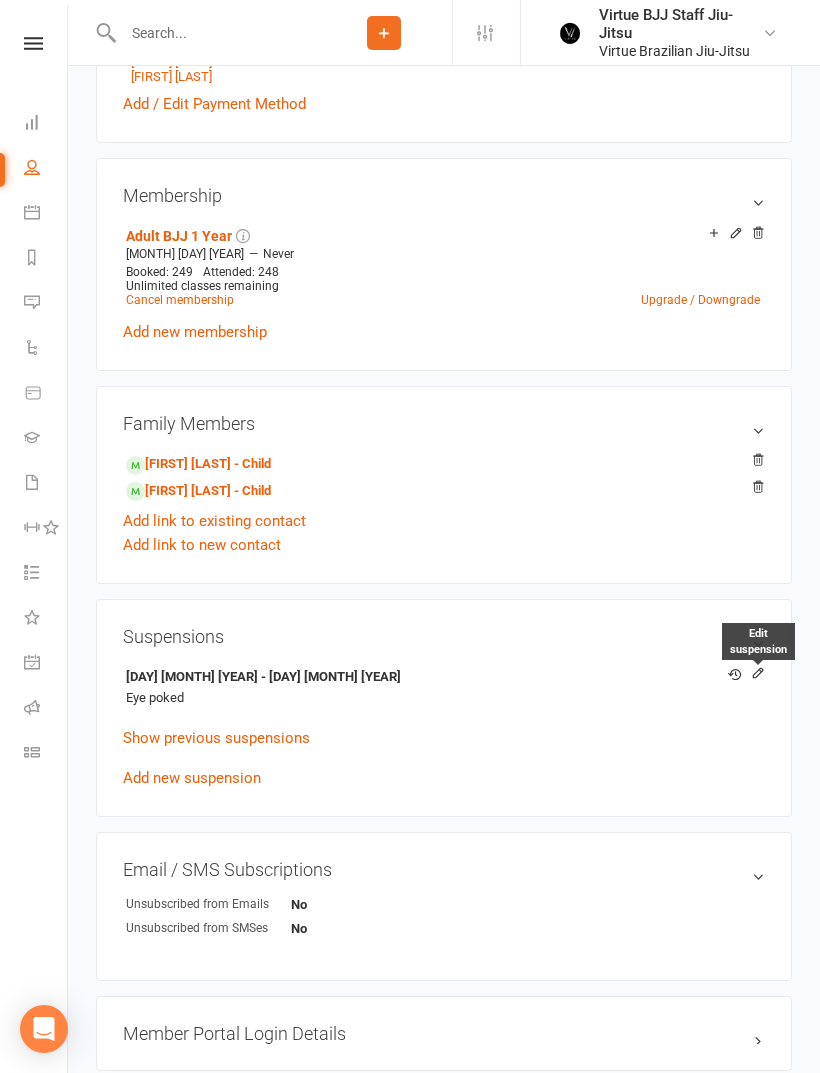 click 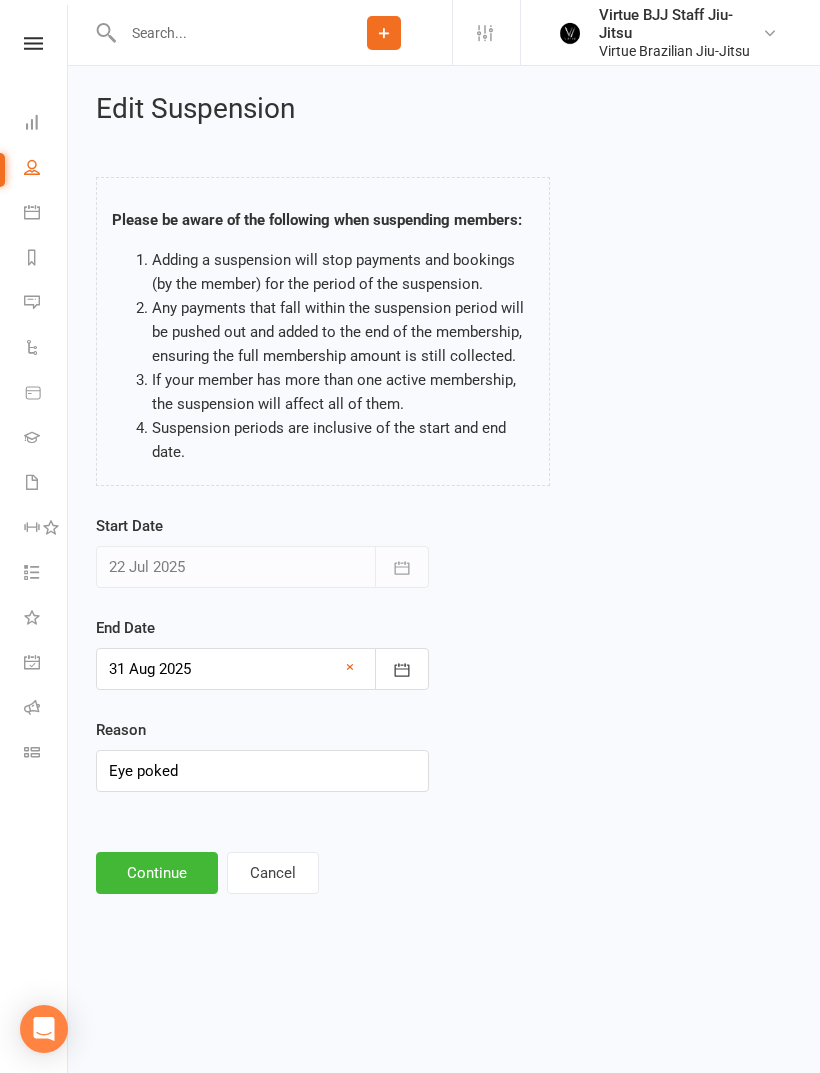 scroll, scrollTop: 0, scrollLeft: 0, axis: both 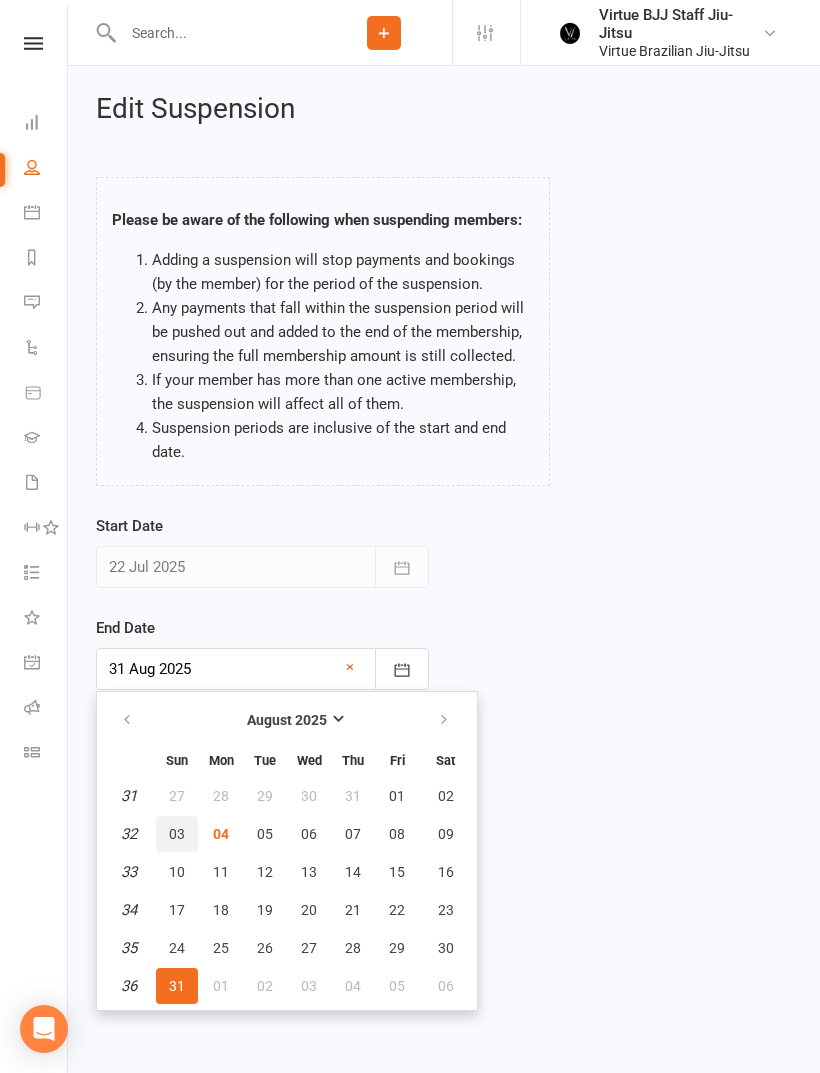click on "03" at bounding box center (177, 834) 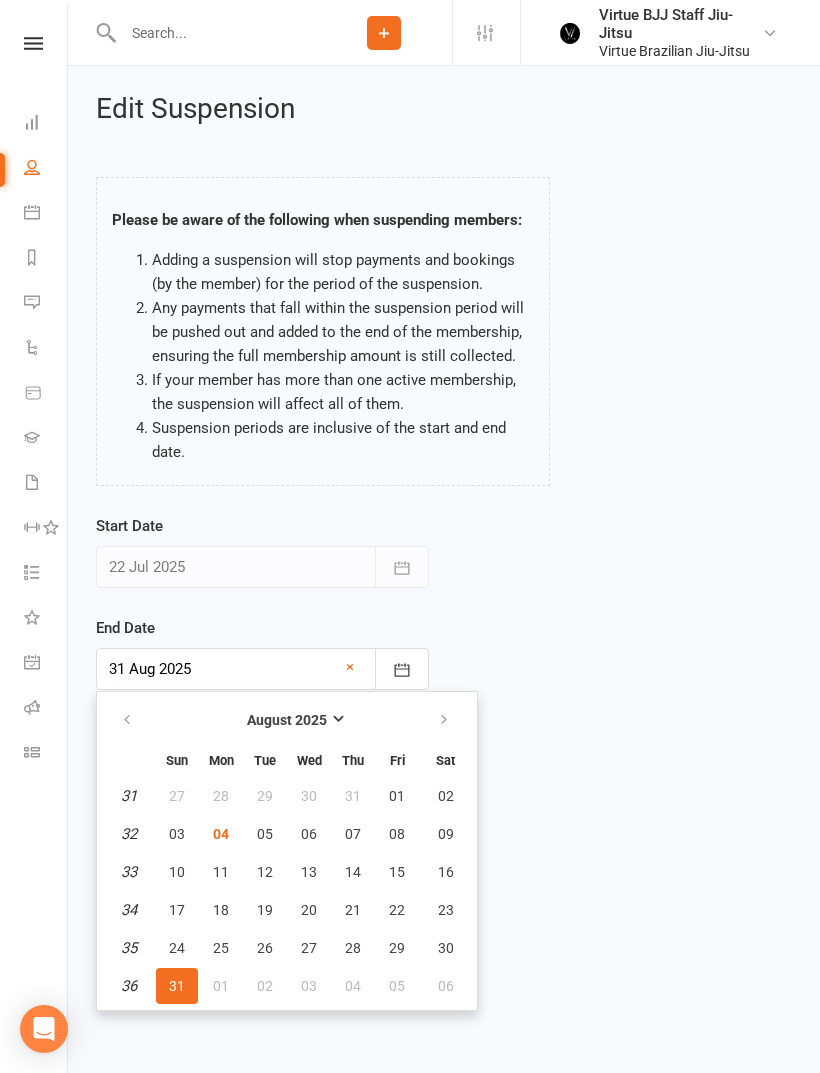 type on "03 Aug 2025" 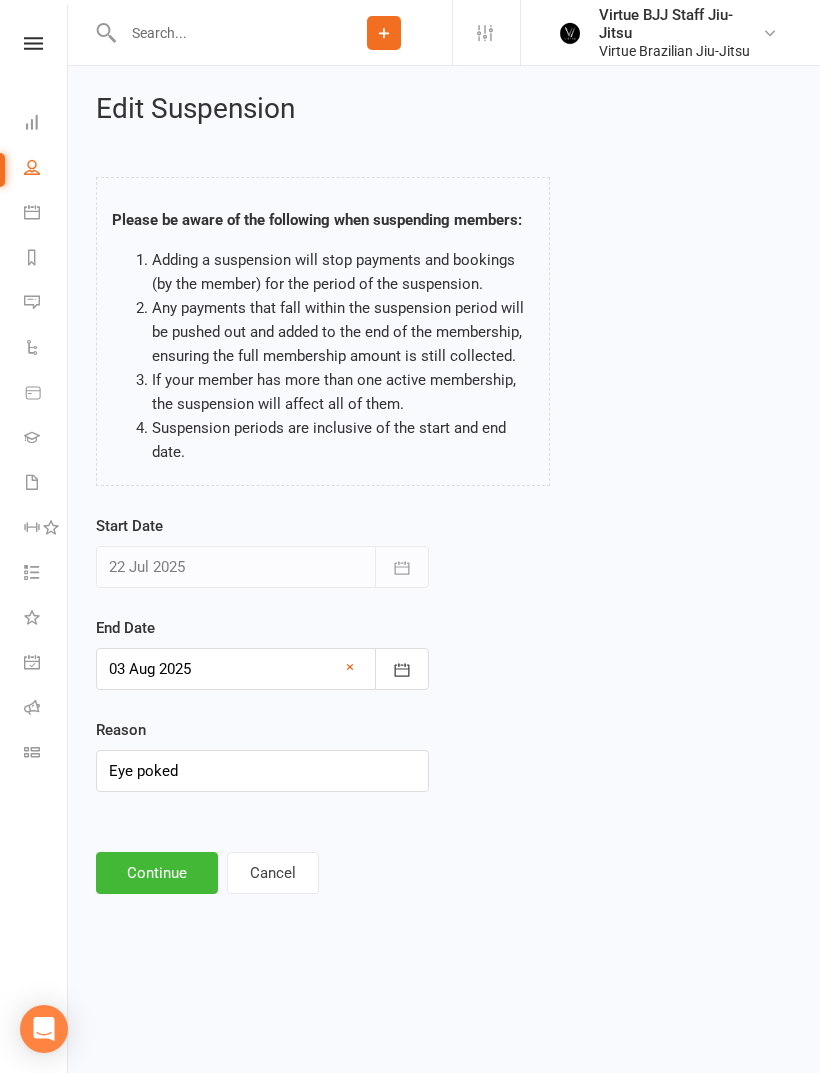 click on "Continue" at bounding box center (157, 873) 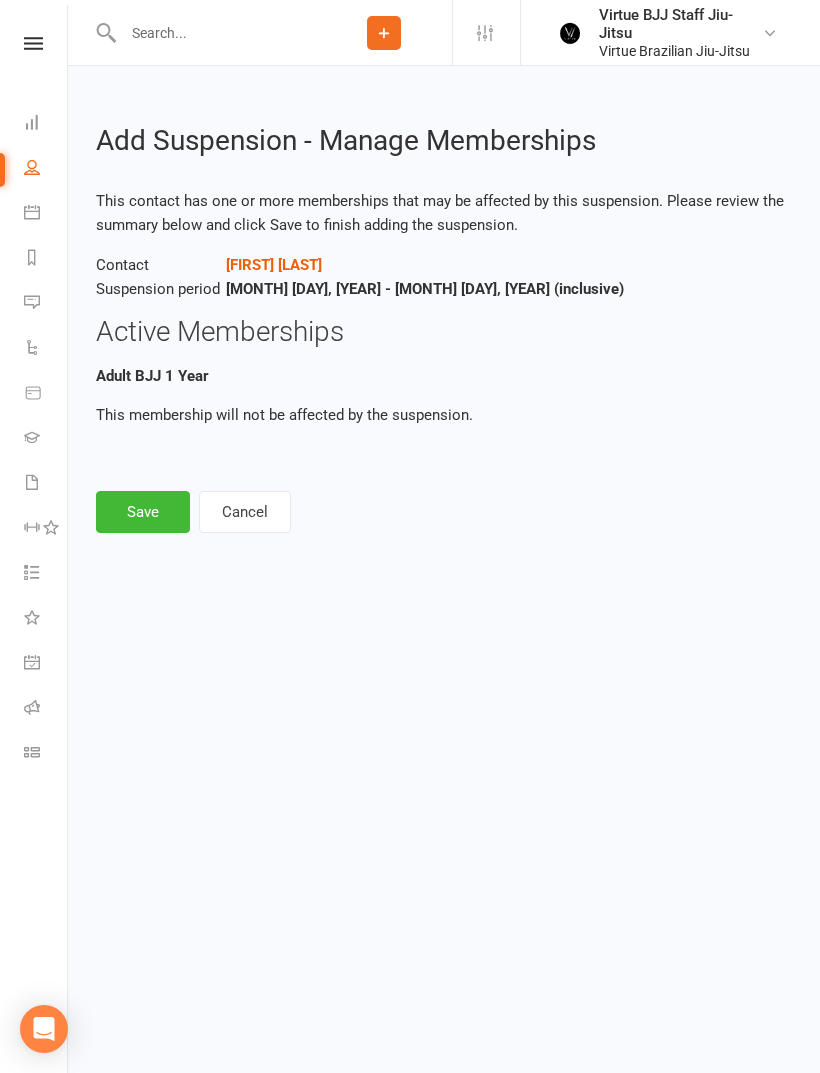 click on "Save" at bounding box center (143, 512) 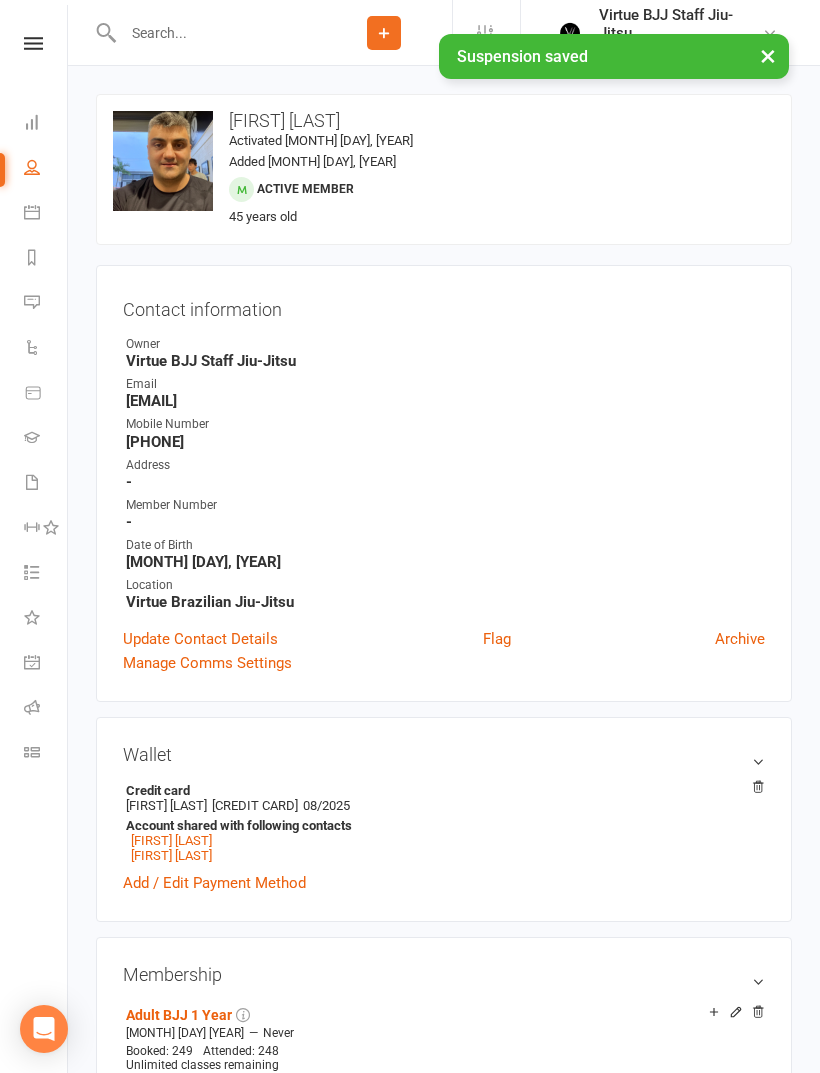 click on "Clubworx" at bounding box center [33, 69] 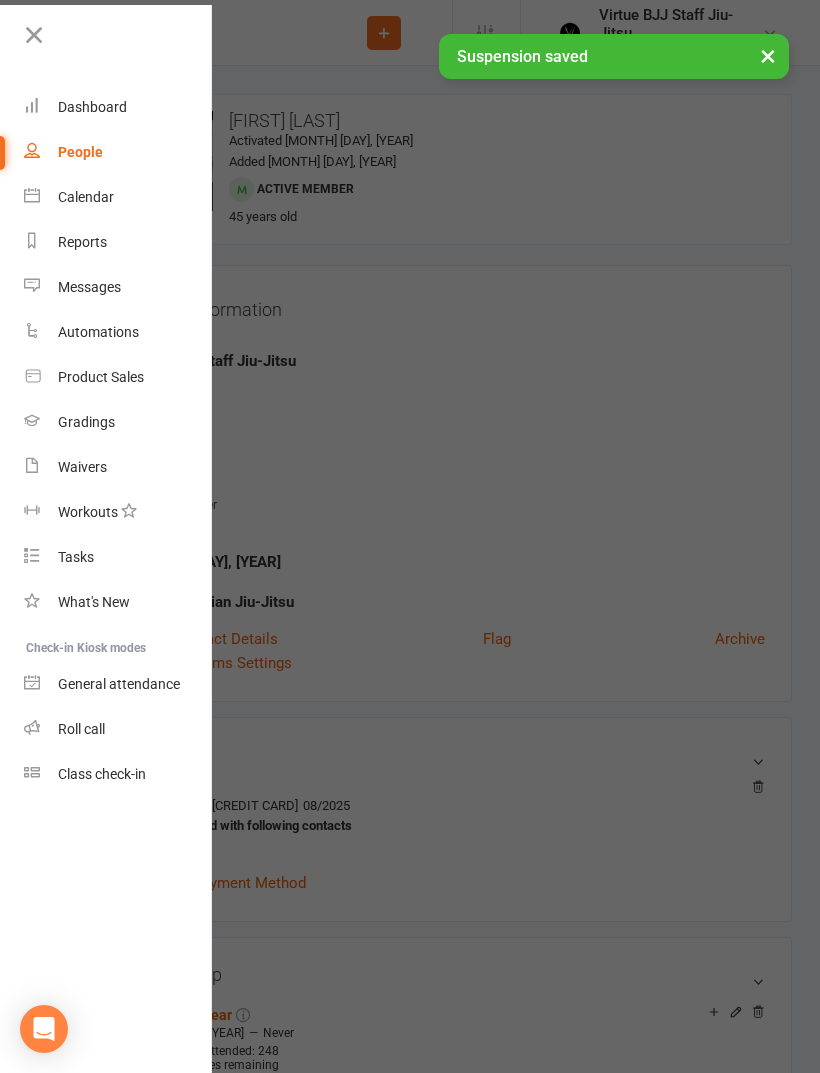 click on "Gradings" at bounding box center [118, 422] 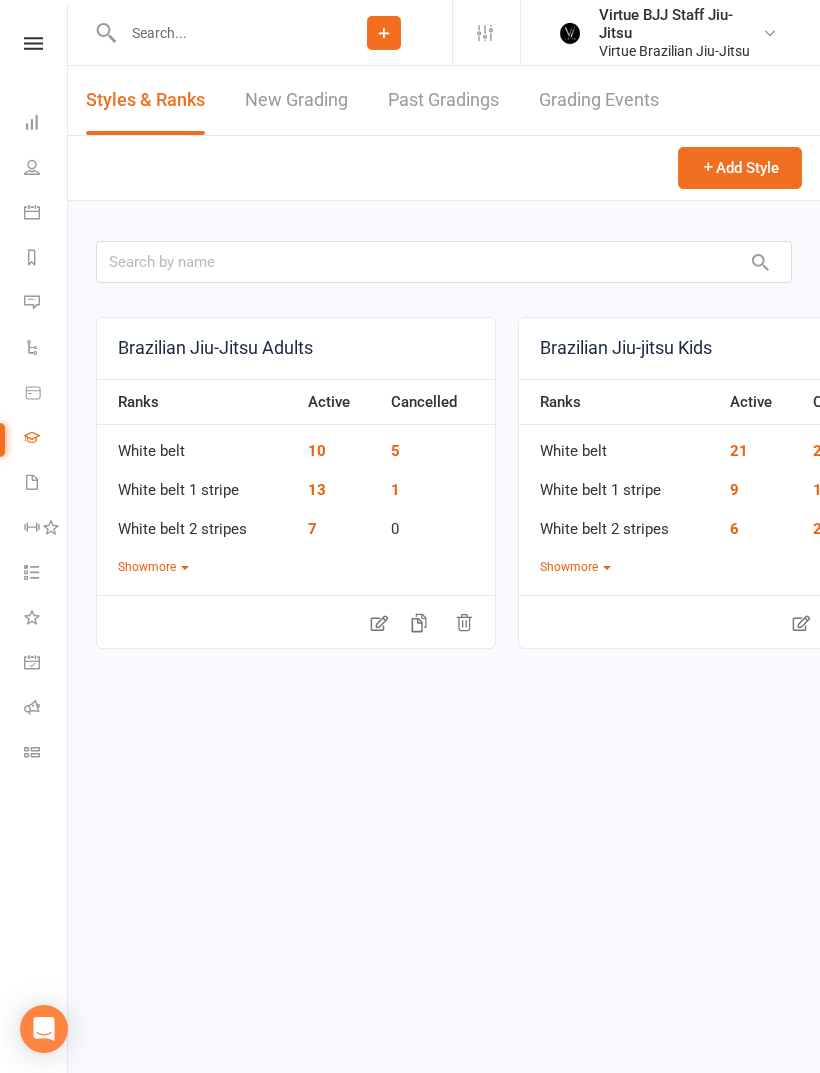 click at bounding box center (33, 43) 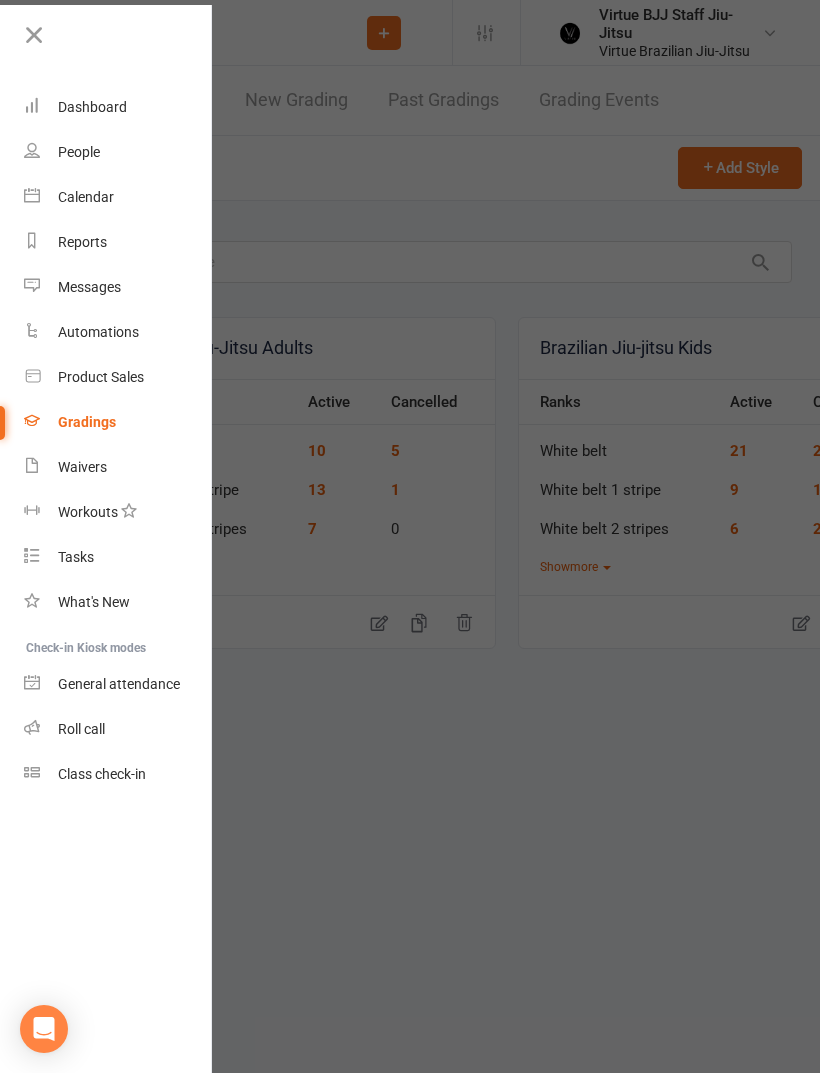 click on "Class check-in" at bounding box center (118, 774) 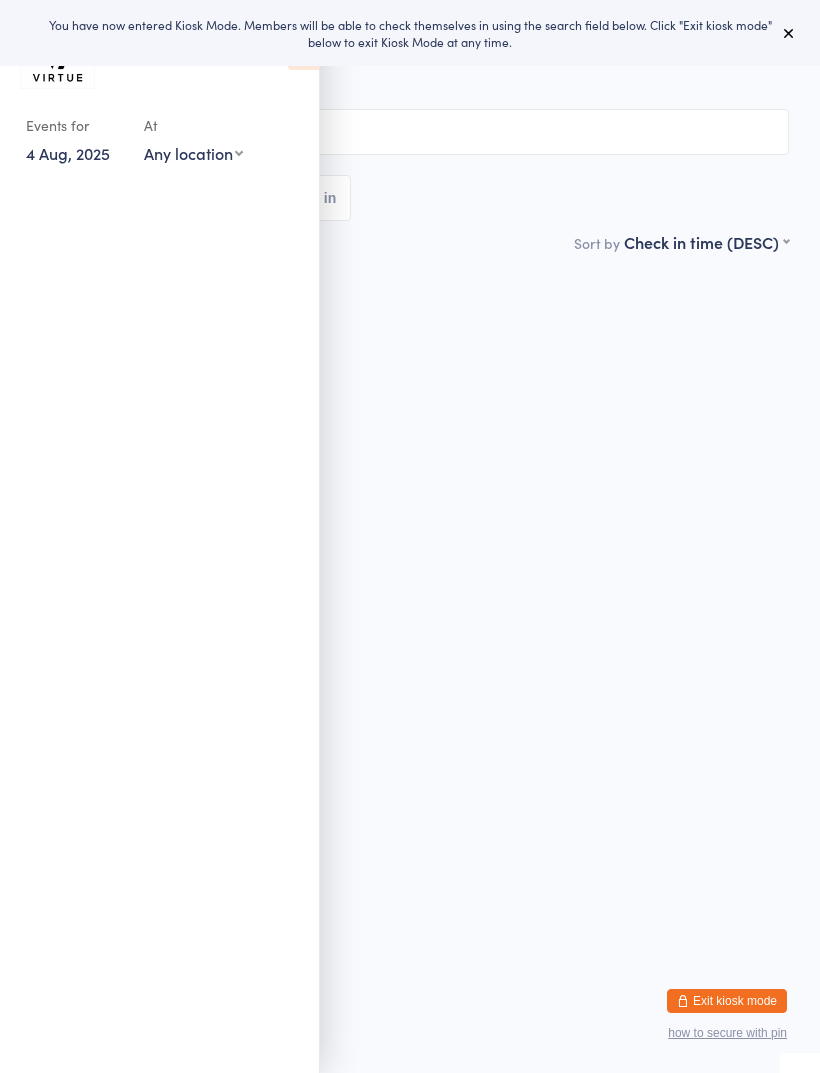 scroll, scrollTop: 0, scrollLeft: 0, axis: both 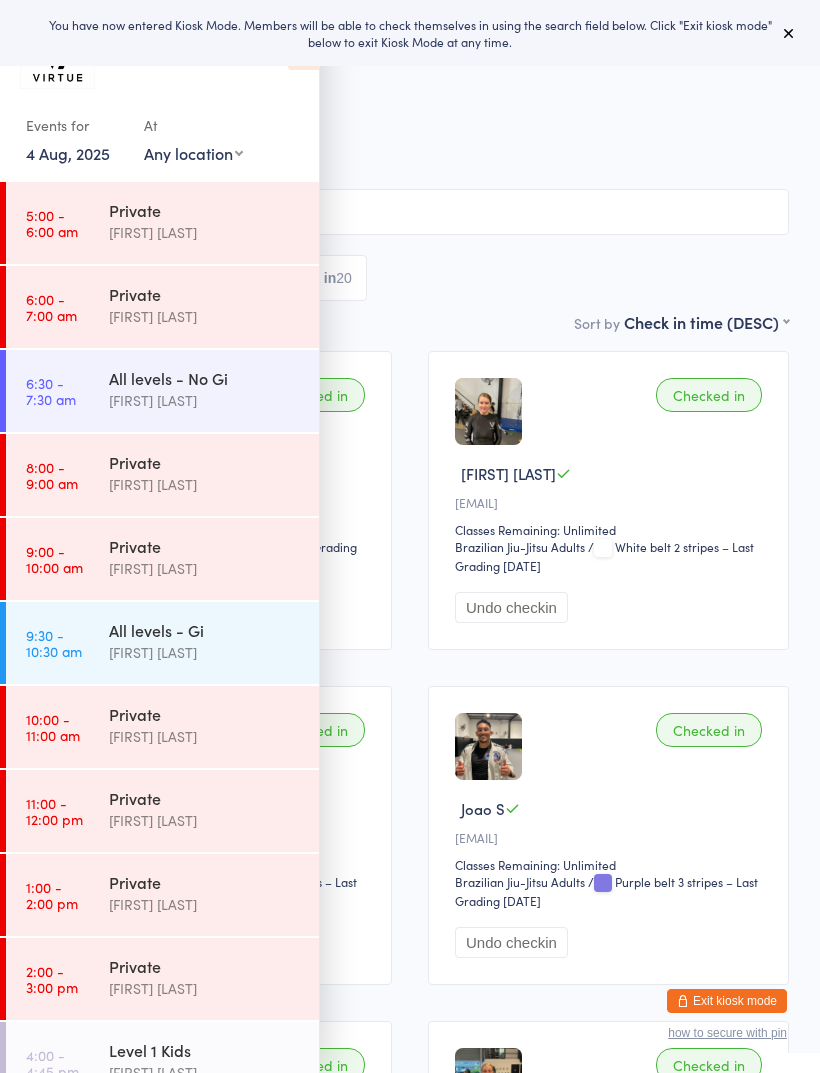 click at bounding box center [789, 33] 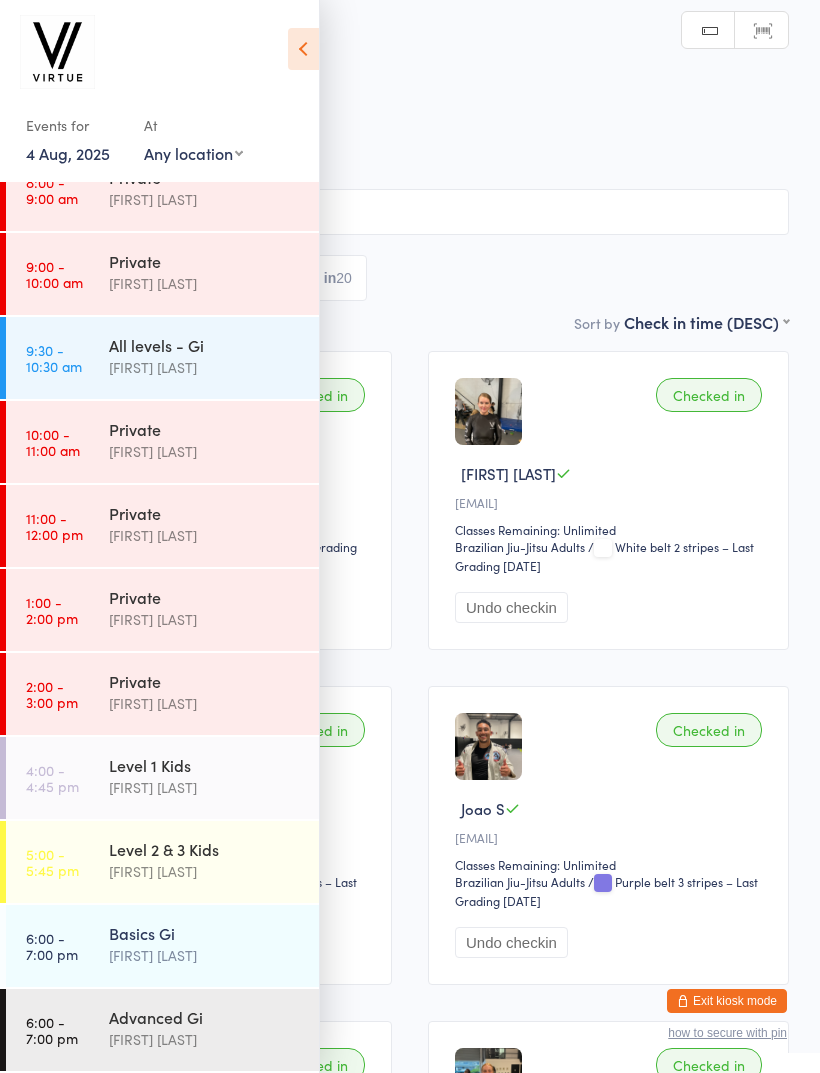 scroll, scrollTop: 285, scrollLeft: 0, axis: vertical 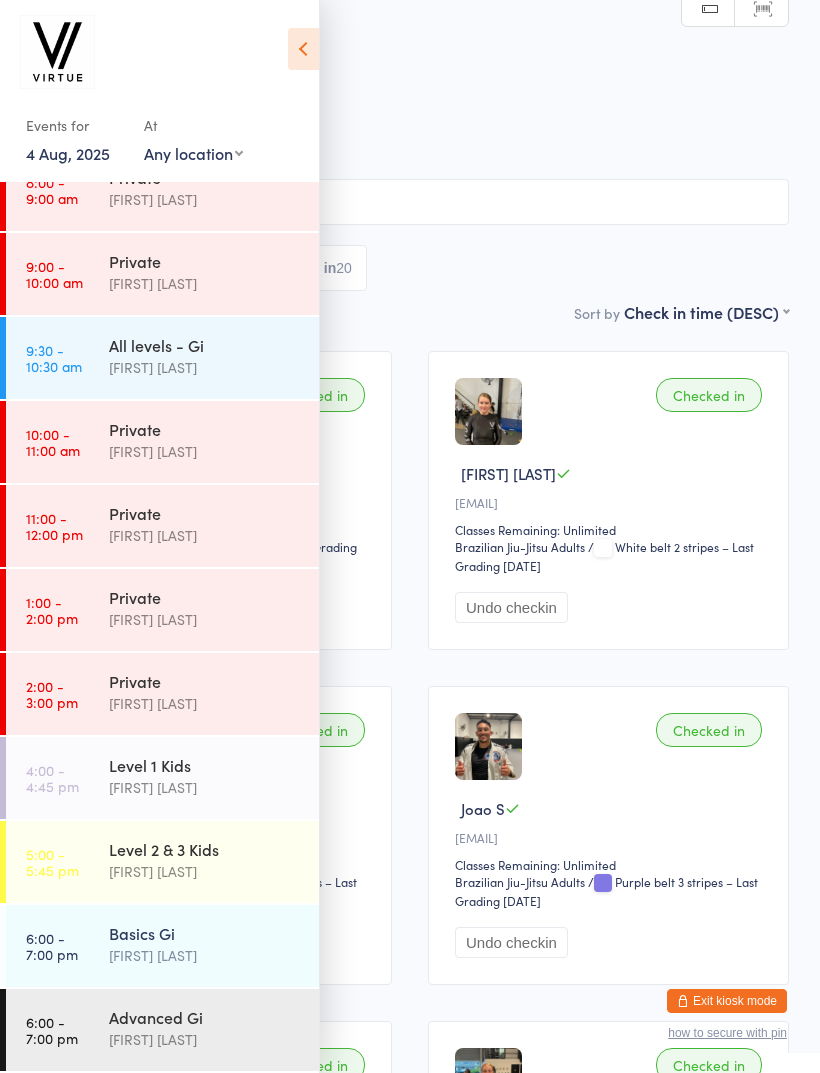 click on "6:00 - 7:00 pm" at bounding box center (52, 946) 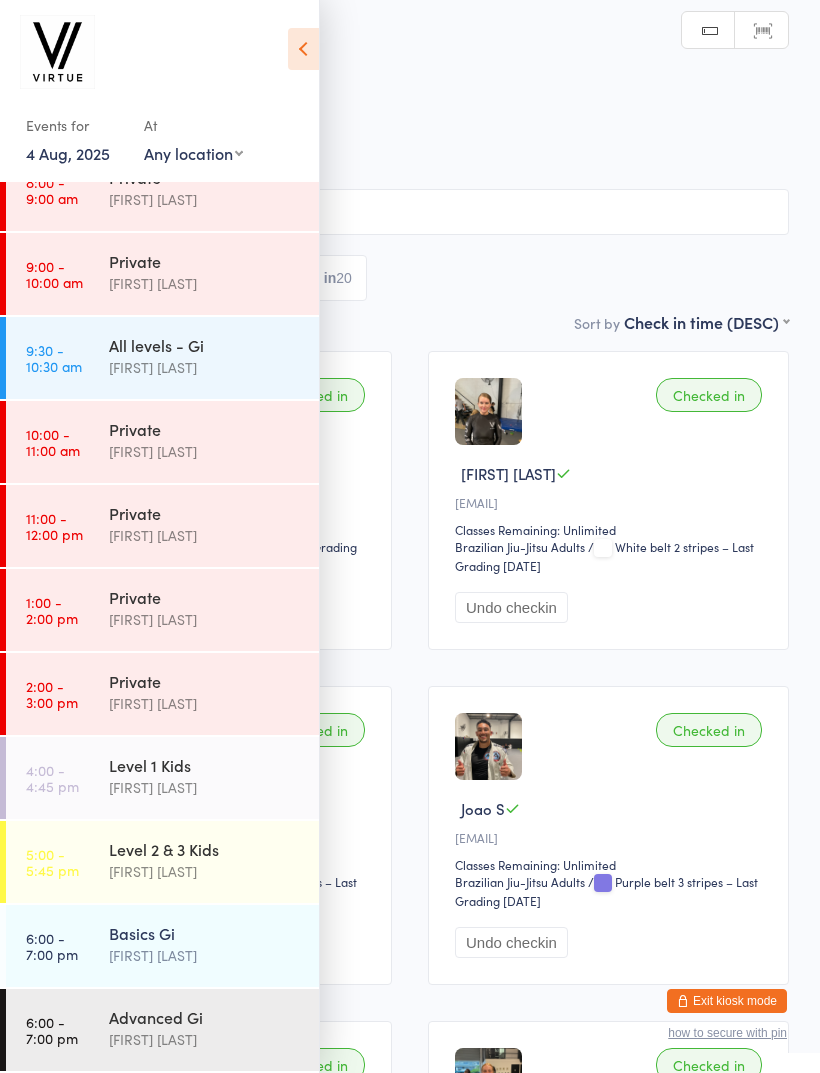 click at bounding box center [303, 49] 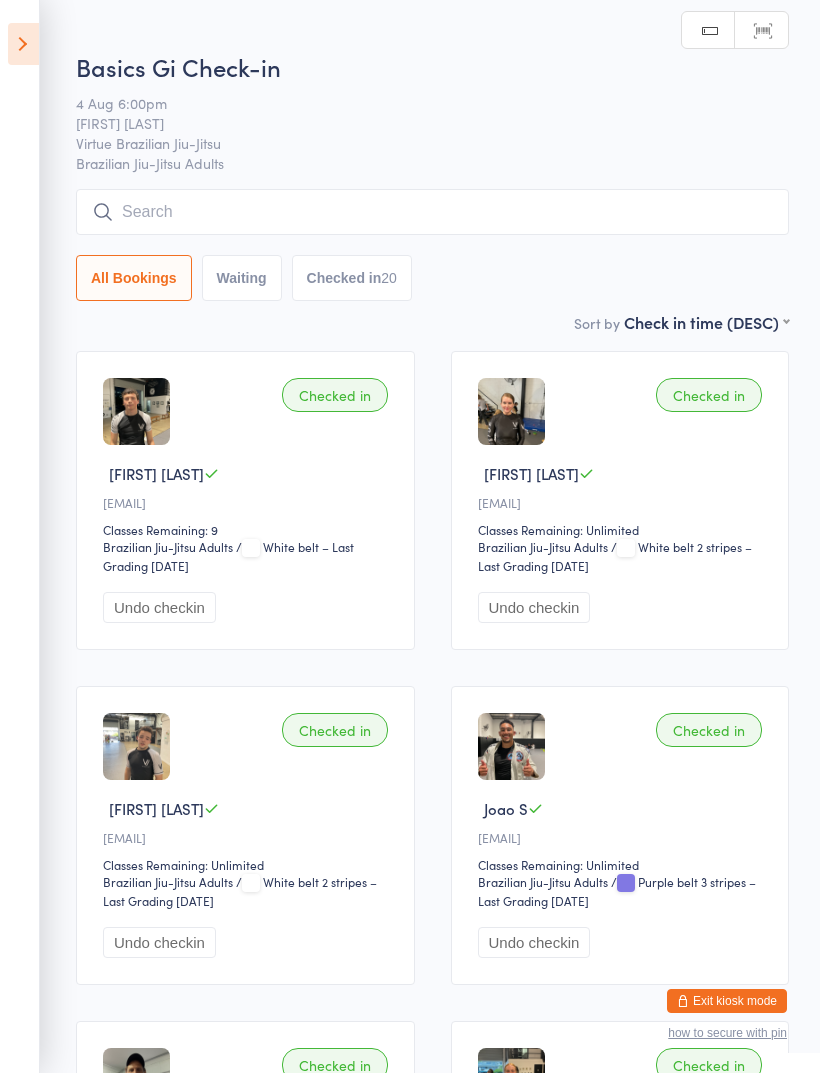 click at bounding box center (432, 212) 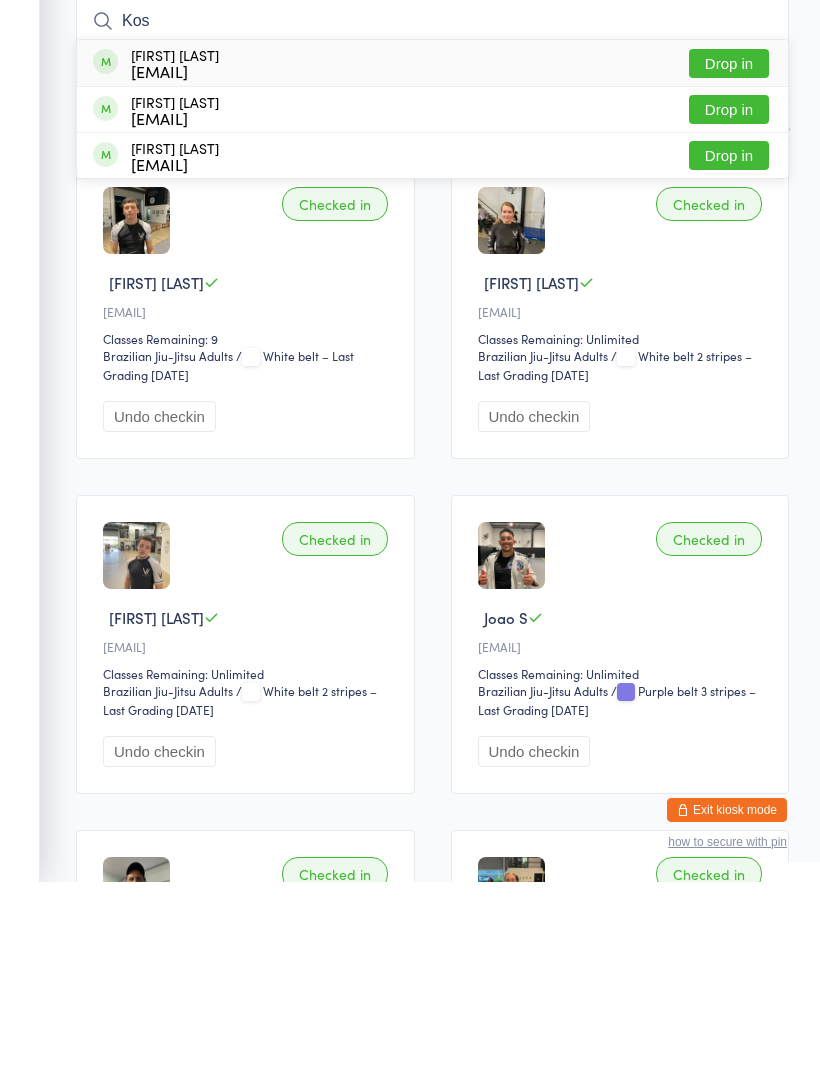 type on "Kos" 